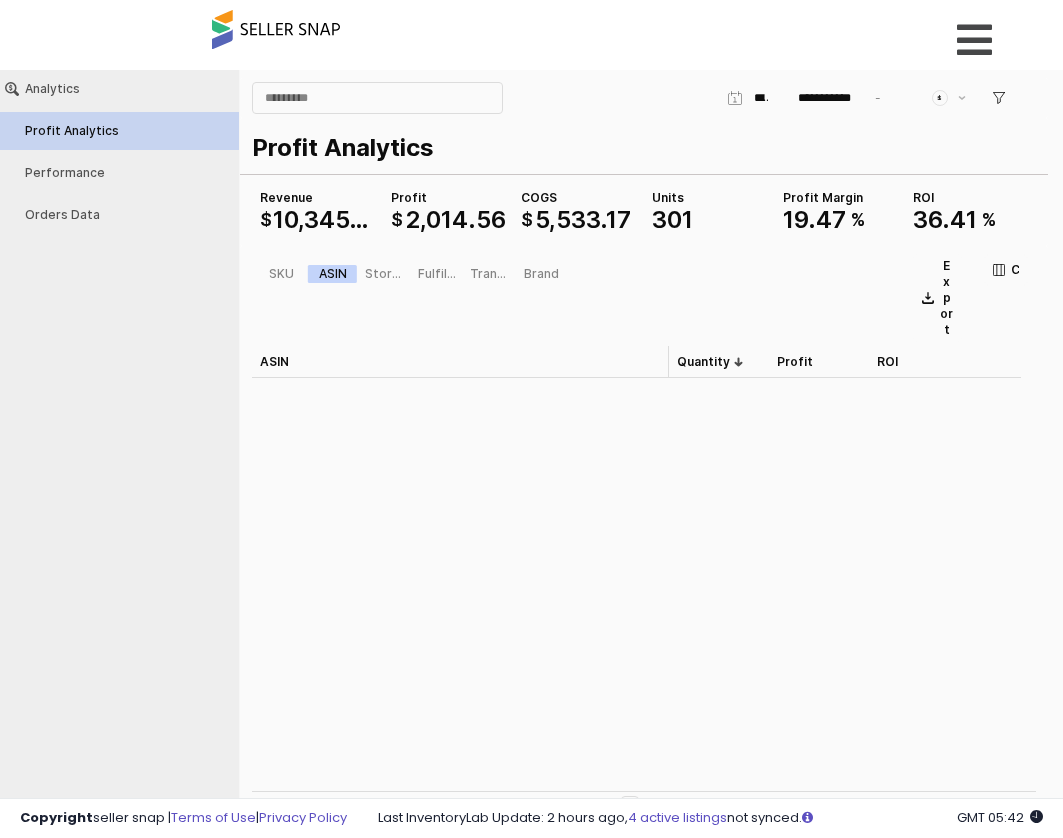 scroll, scrollTop: 0, scrollLeft: 0, axis: both 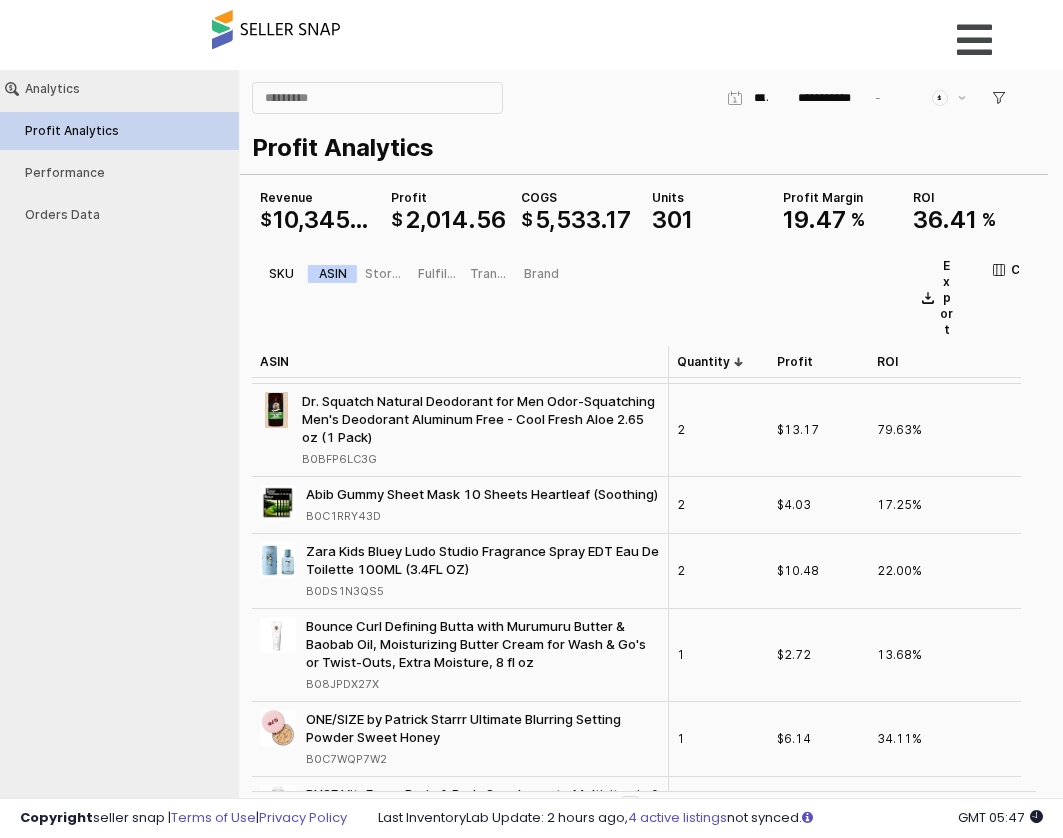click on "SKU" at bounding box center [281, 274] 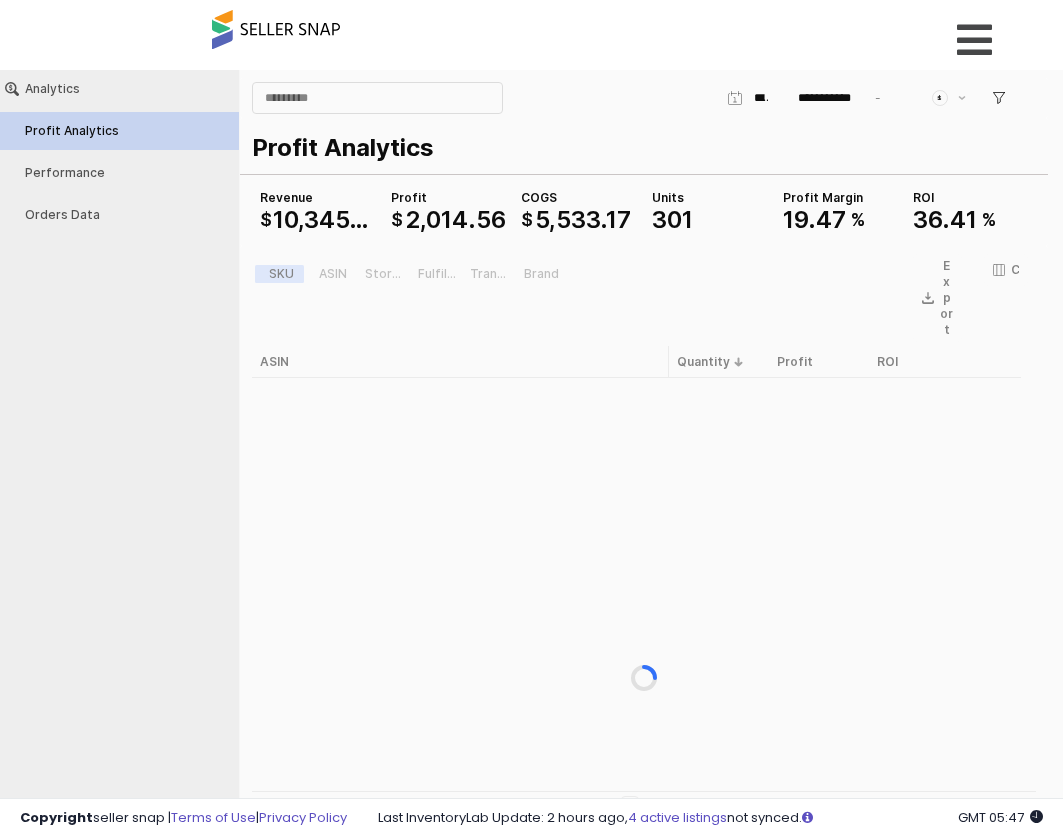 scroll, scrollTop: 0, scrollLeft: 0, axis: both 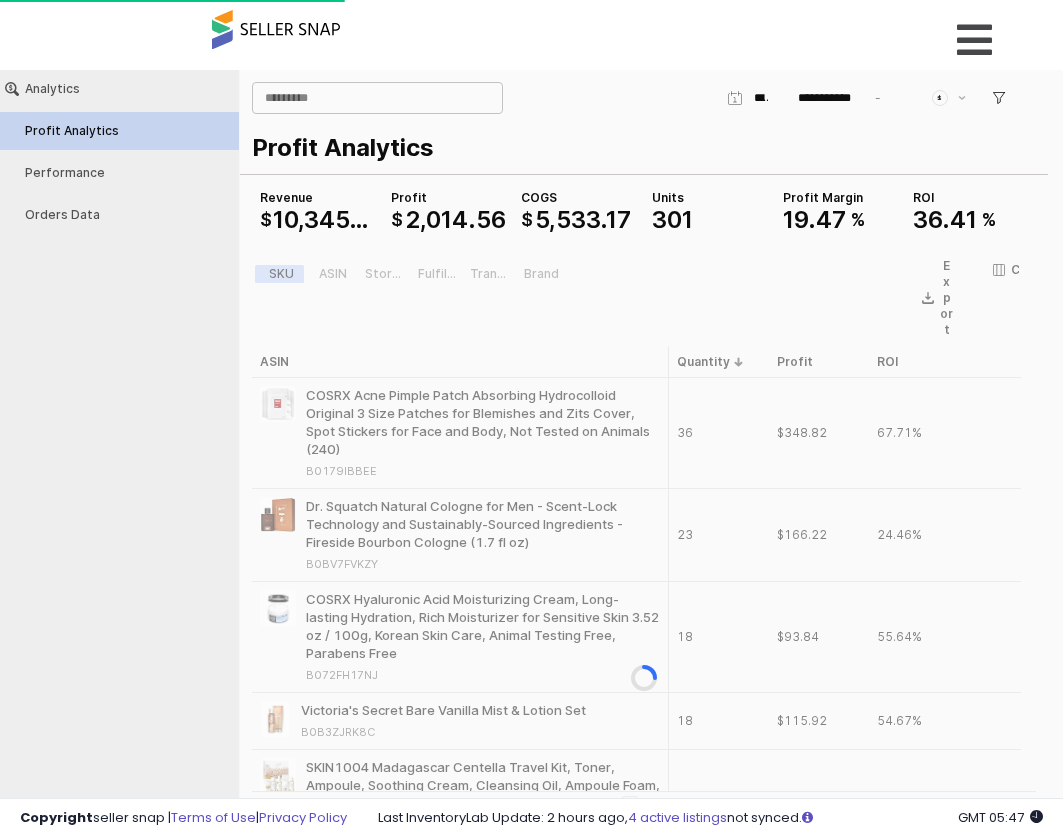 click at bounding box center [377, 98] 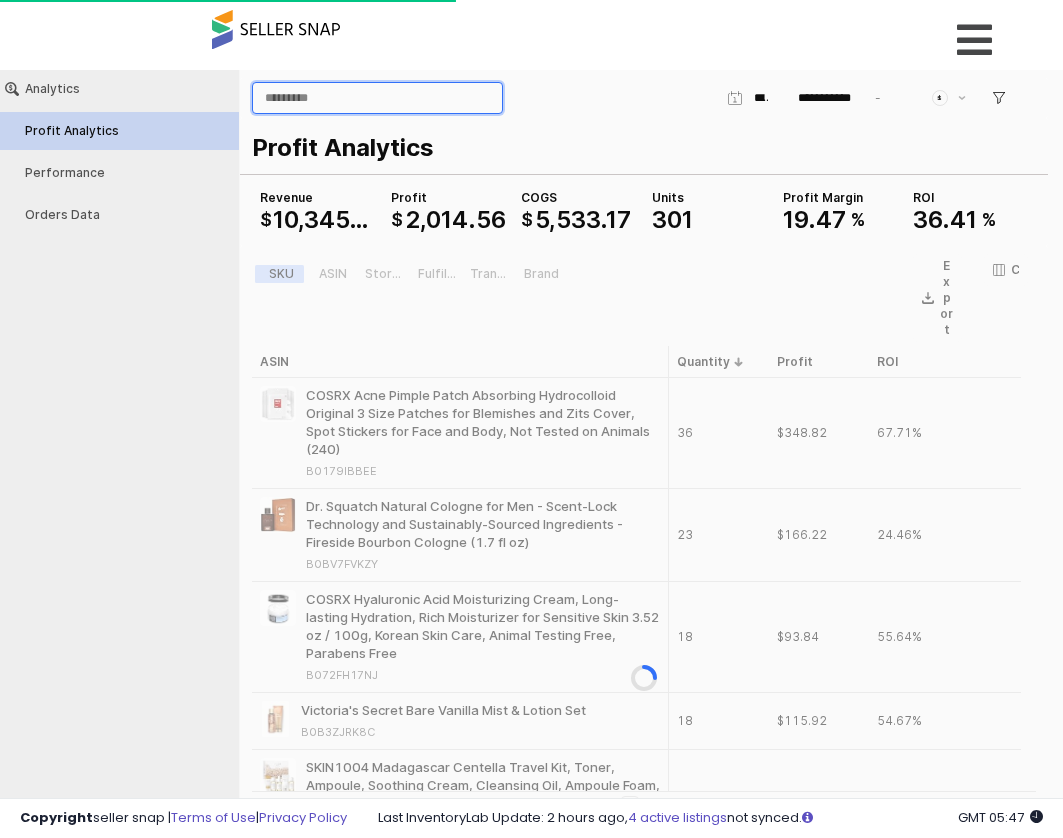 click at bounding box center (377, 98) 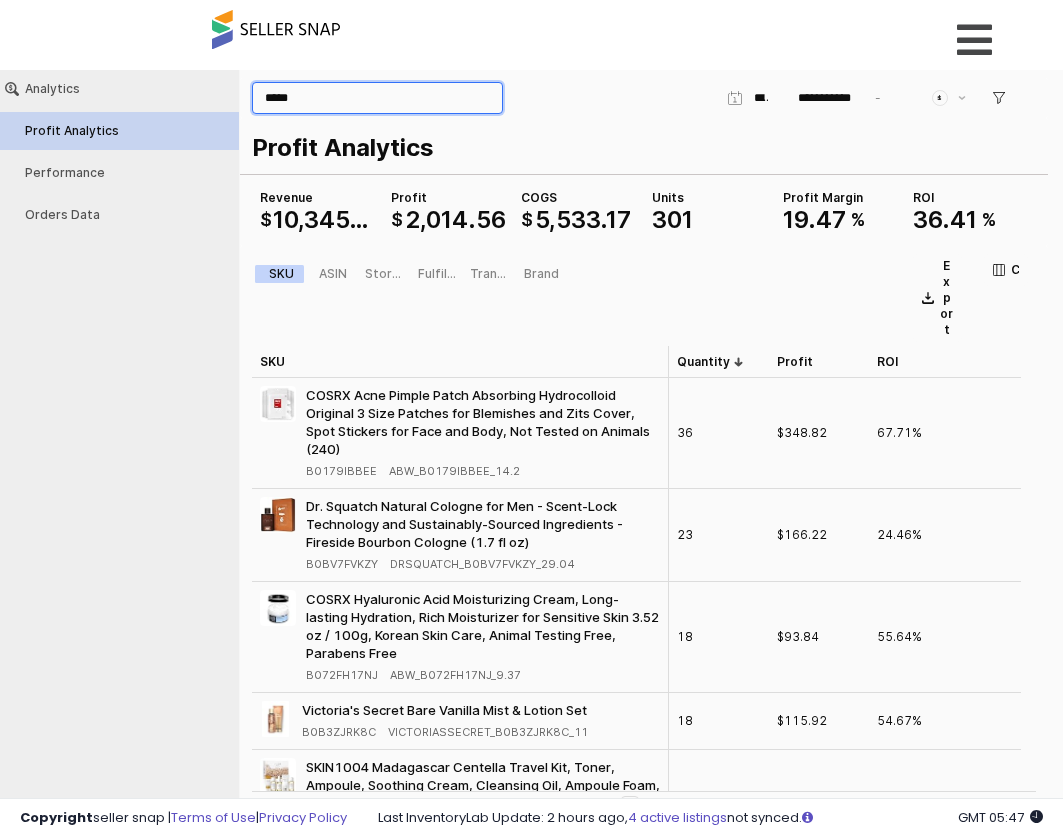 type on "*****" 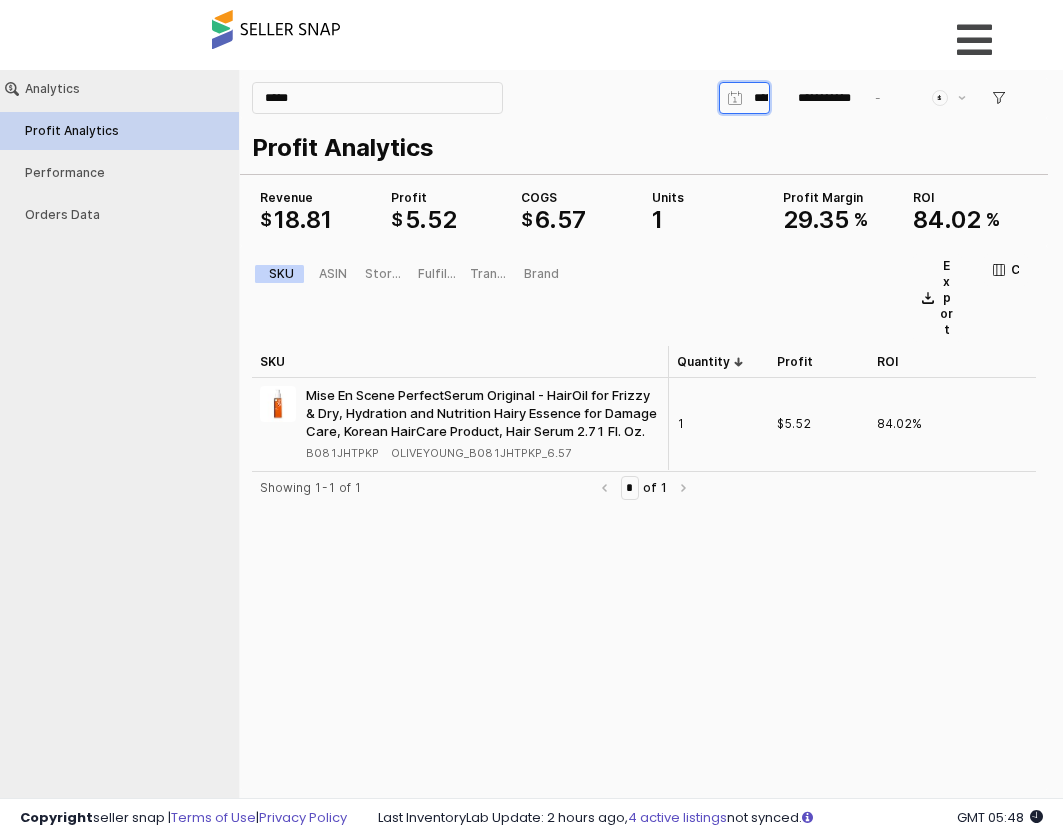 click on "*********" at bounding box center (785, 98) 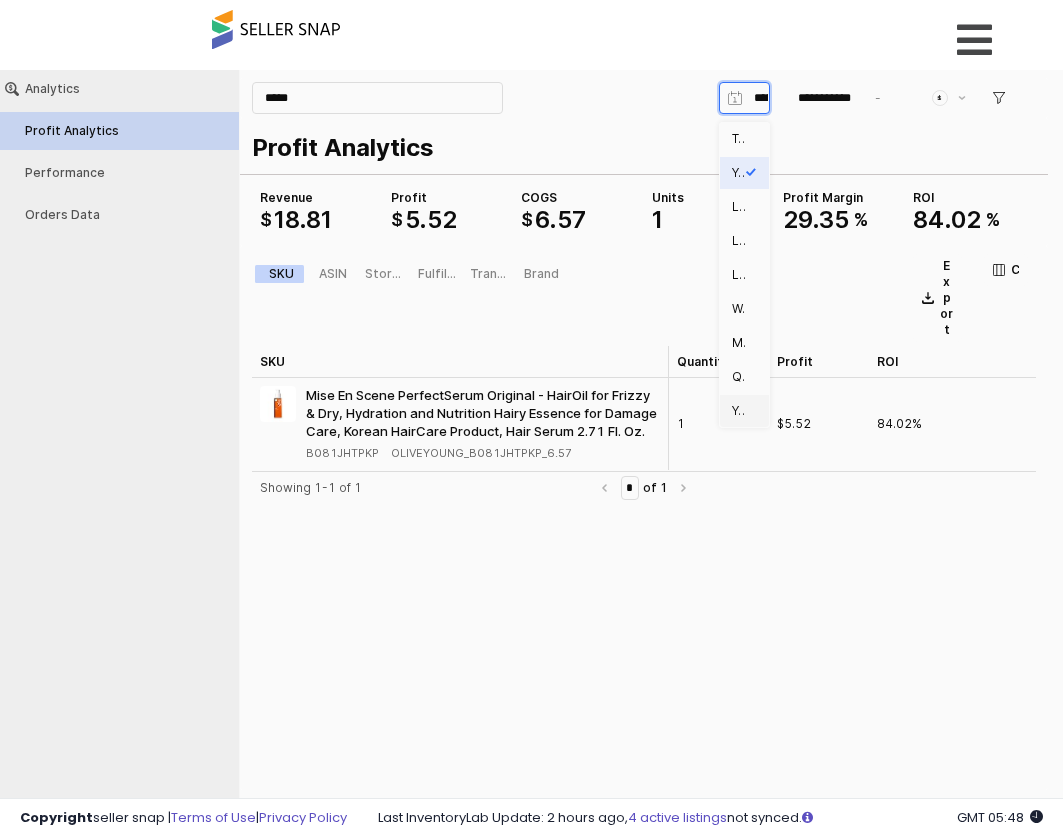 click on "Year to date" at bounding box center [744, 411] 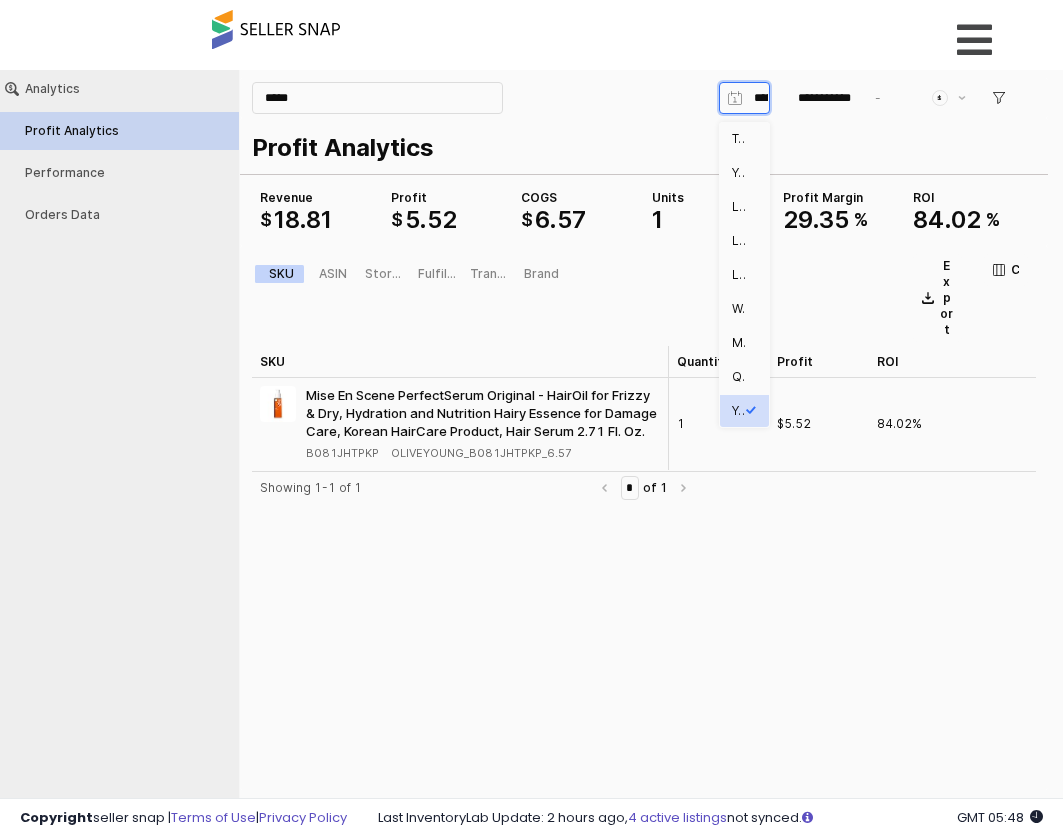 type on "**********" 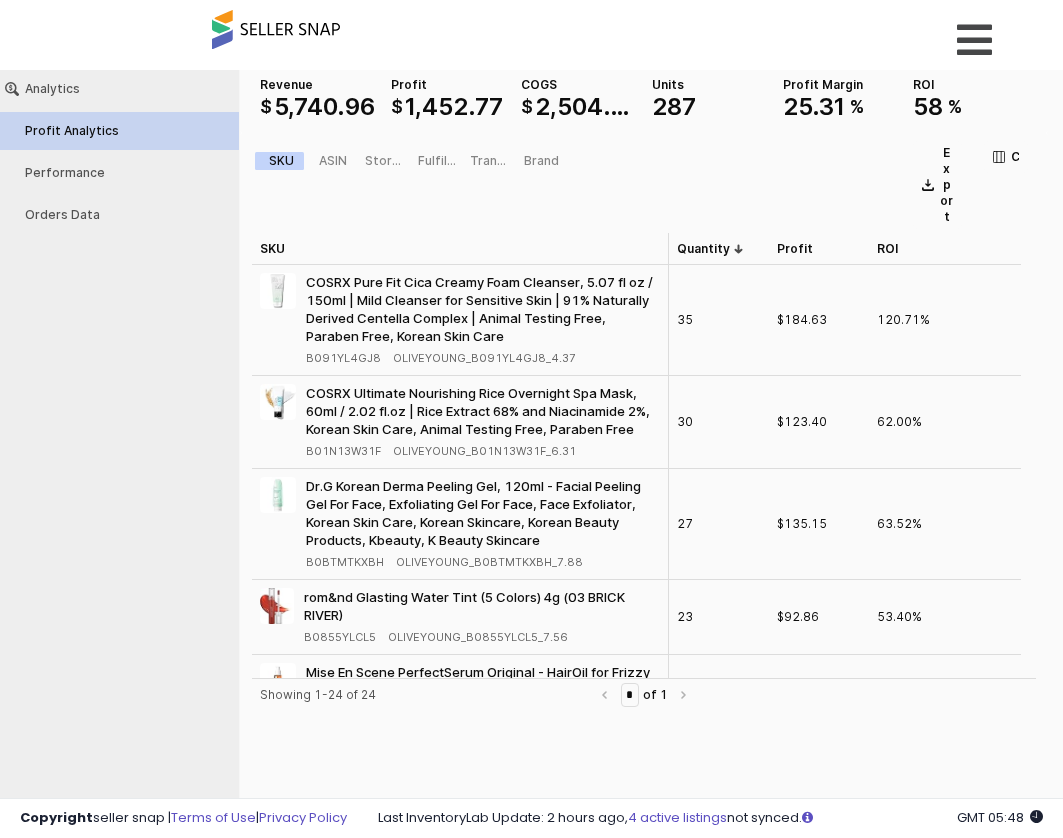 scroll, scrollTop: 200, scrollLeft: 0, axis: vertical 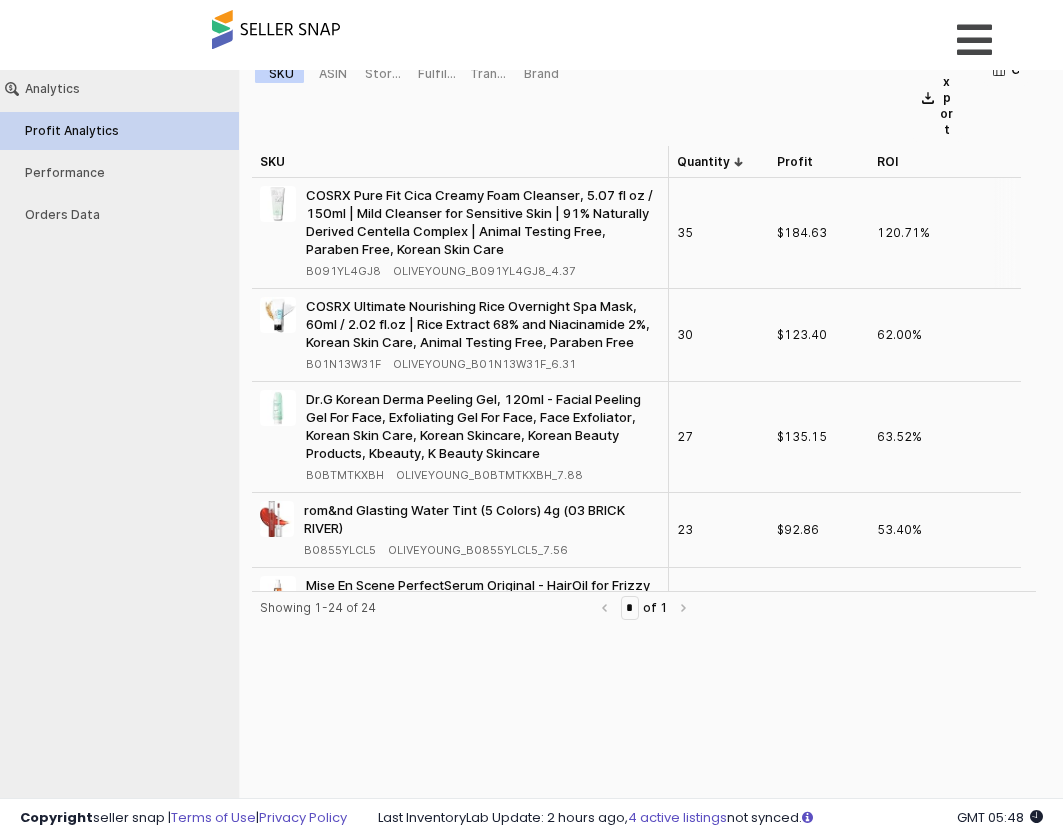 click on "B091YL4GJ8" at bounding box center [343, 271] 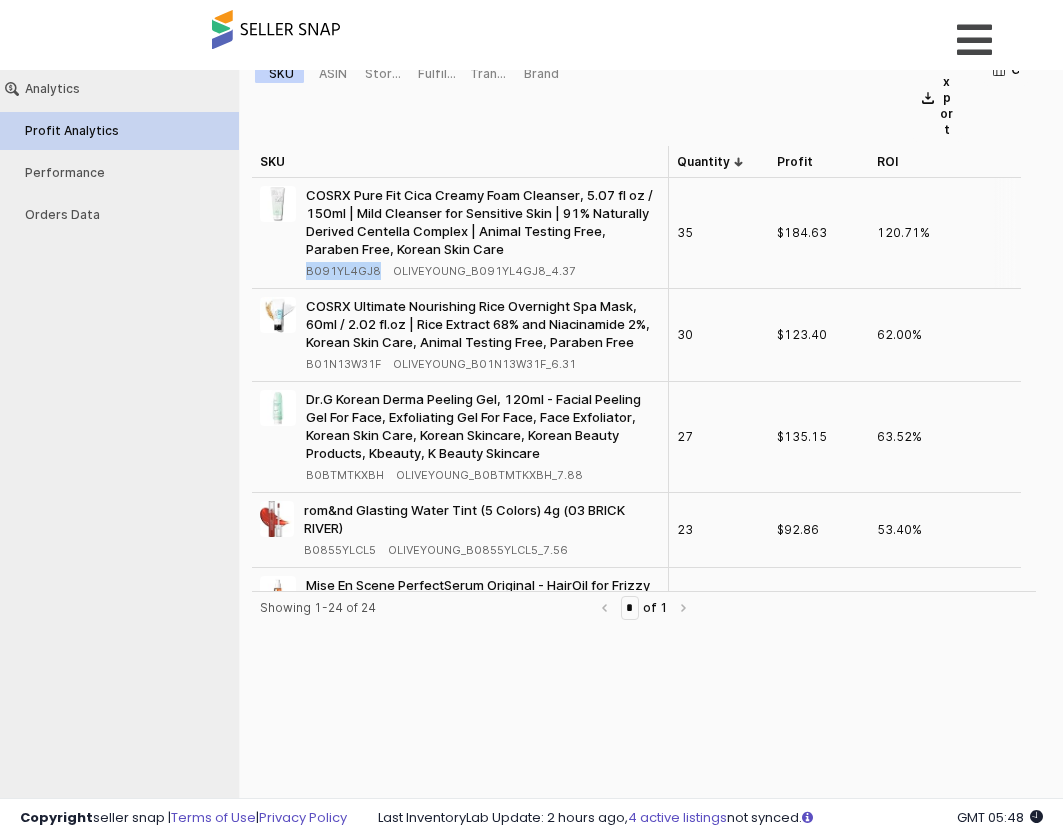 click on "B091YL4GJ8" at bounding box center [343, 271] 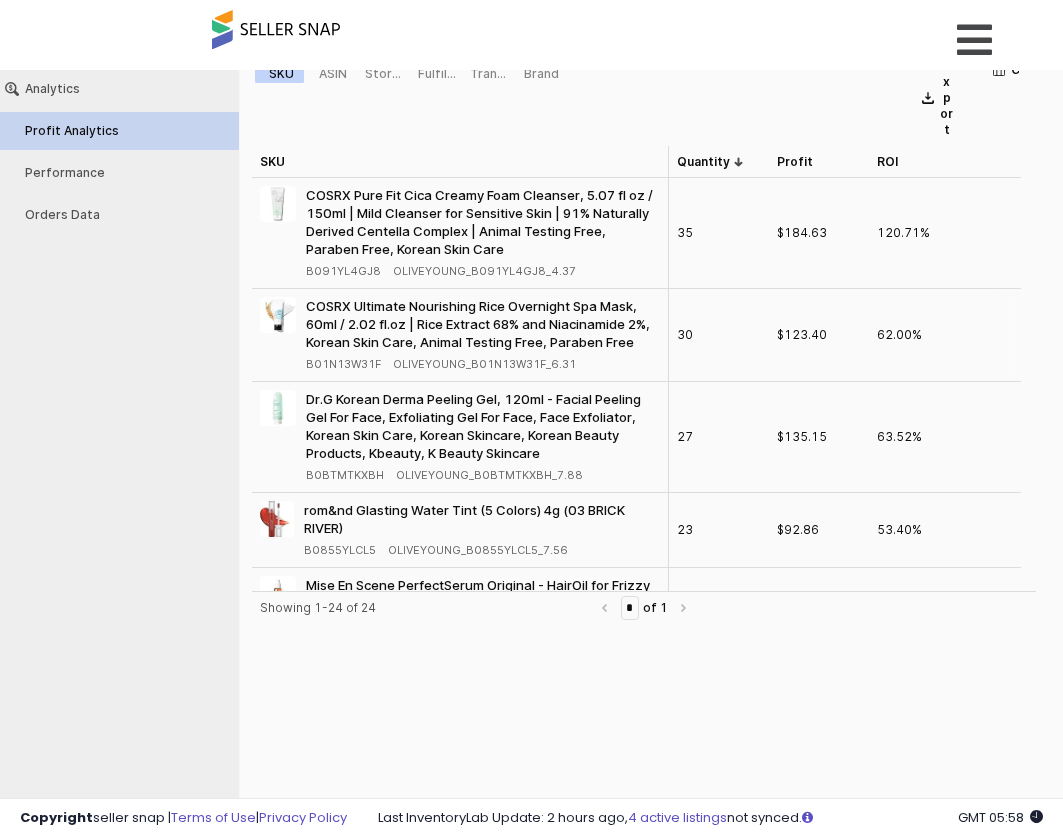 click on "B01N13W31F" at bounding box center (343, 364) 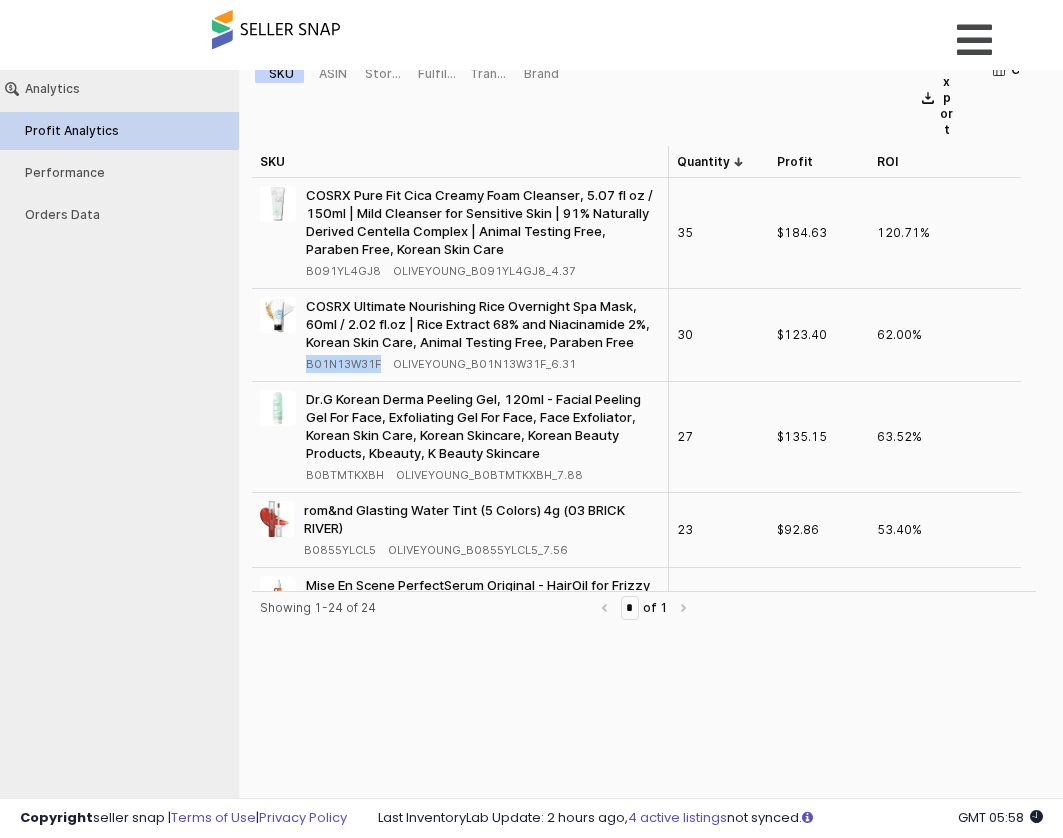 click on "B01N13W31F" at bounding box center [343, 364] 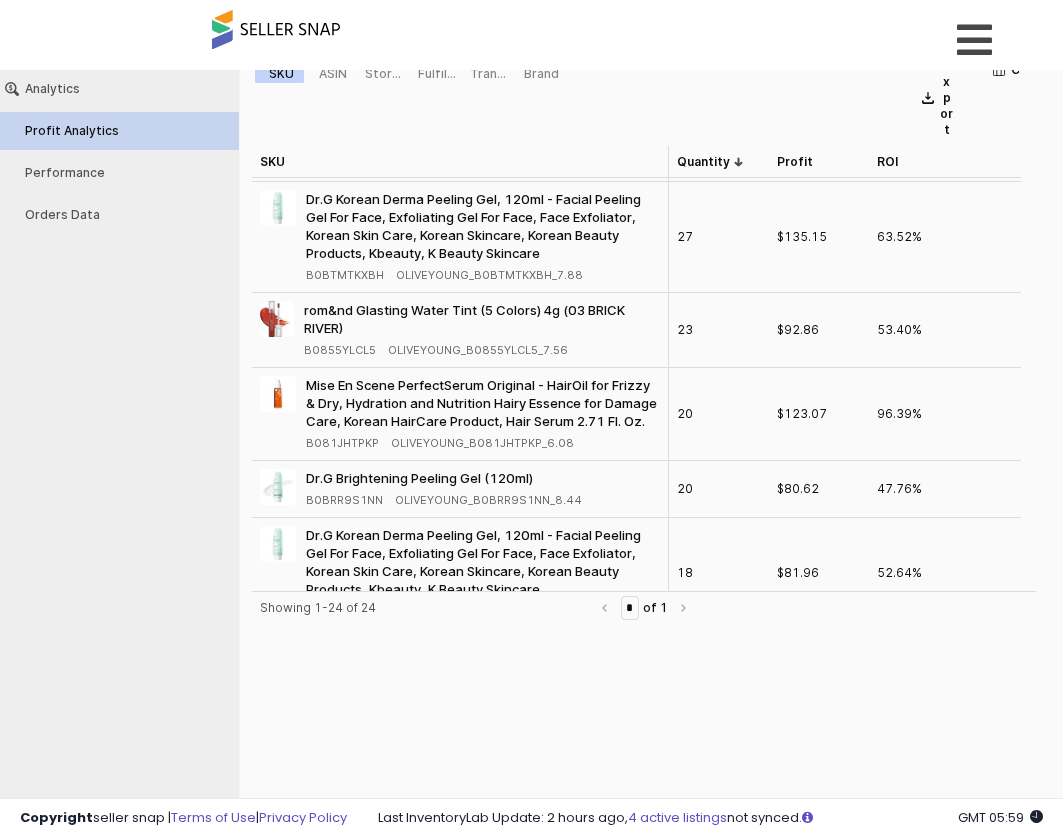 scroll, scrollTop: 300, scrollLeft: 0, axis: vertical 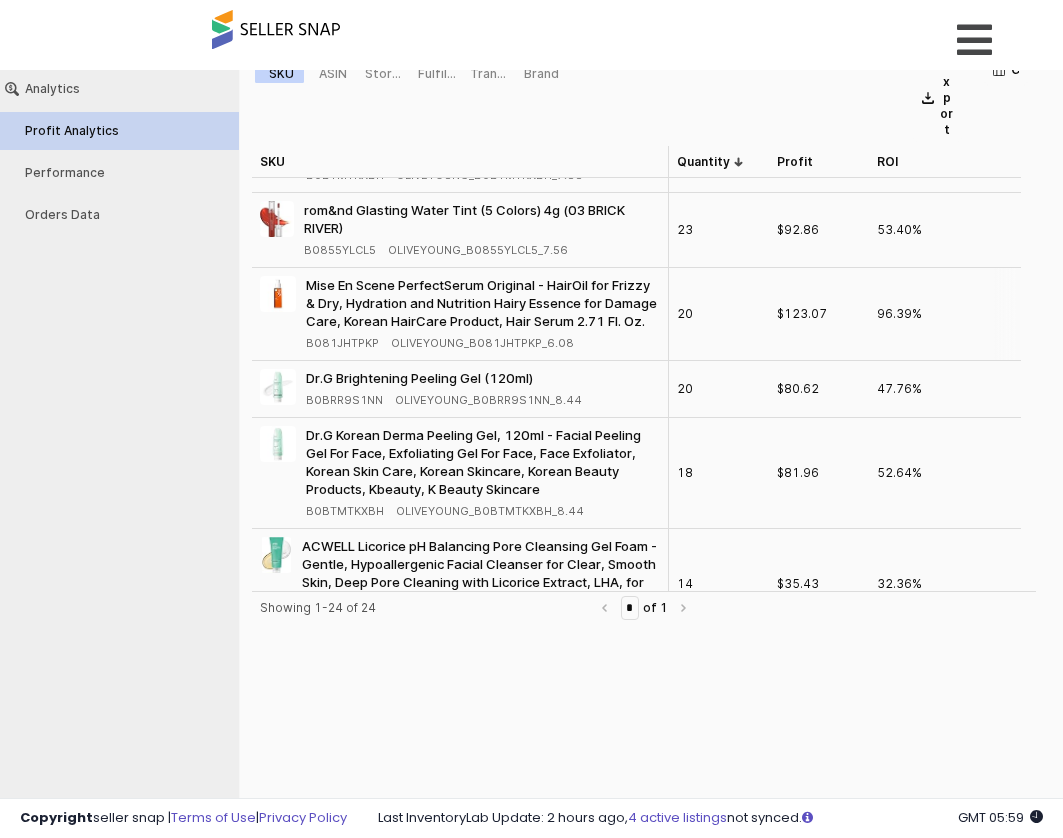 click on "B081JHTPKP" at bounding box center (342, 343) 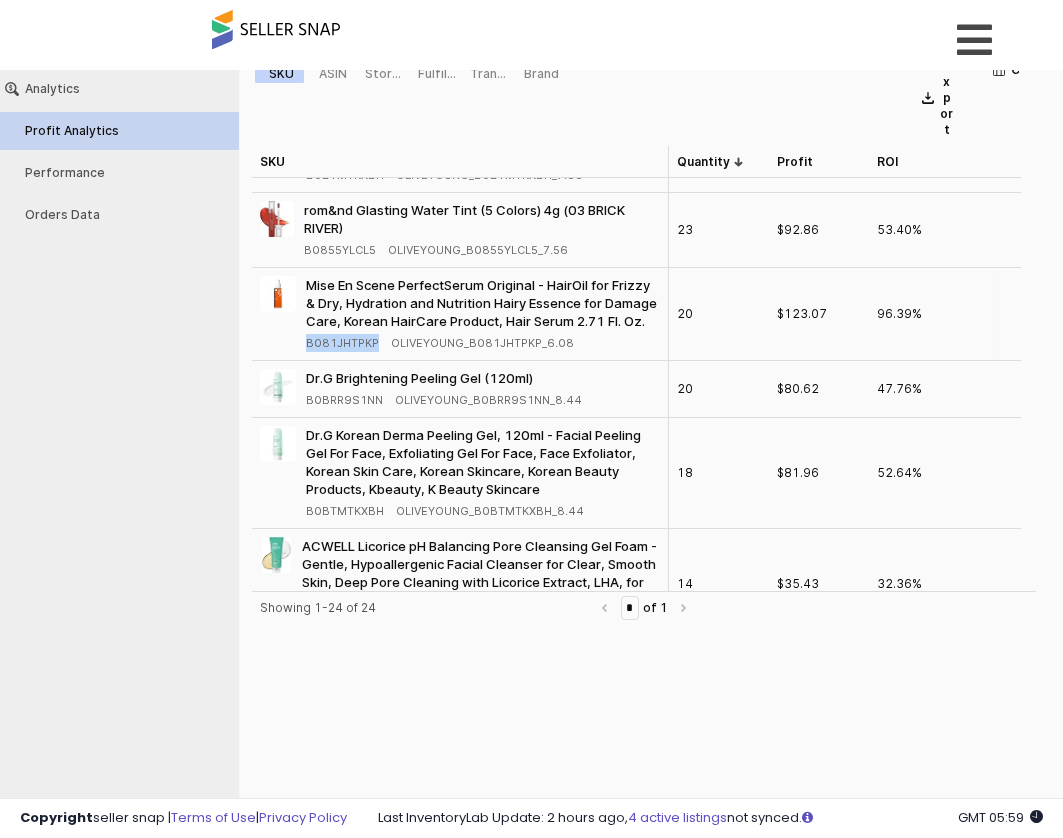 click on "B081JHTPKP" at bounding box center (342, 343) 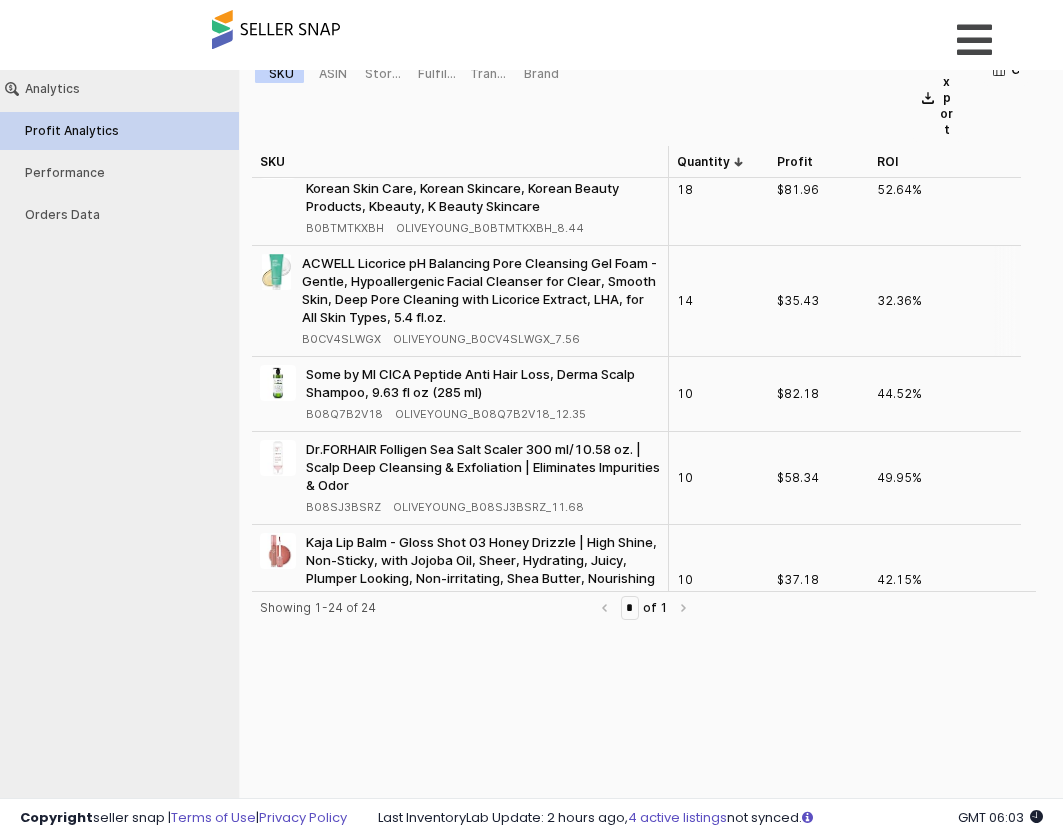 scroll, scrollTop: 600, scrollLeft: 0, axis: vertical 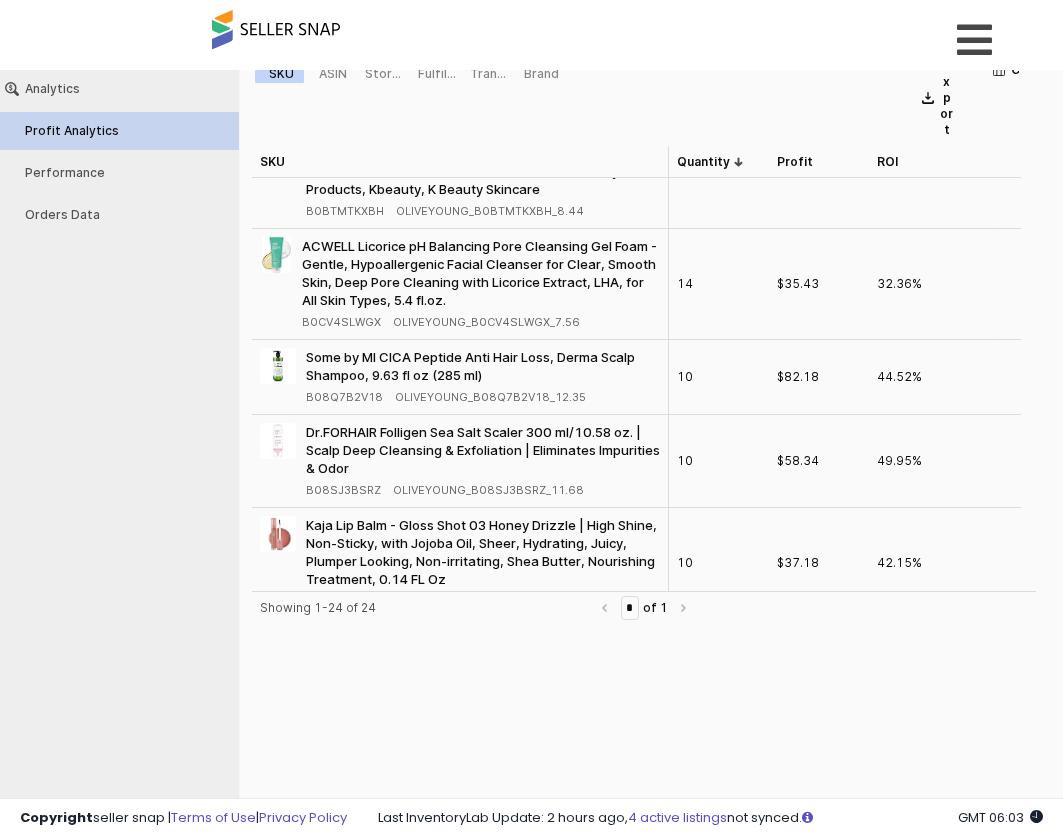 click on "B0CV4SLWGX" at bounding box center (341, 322) 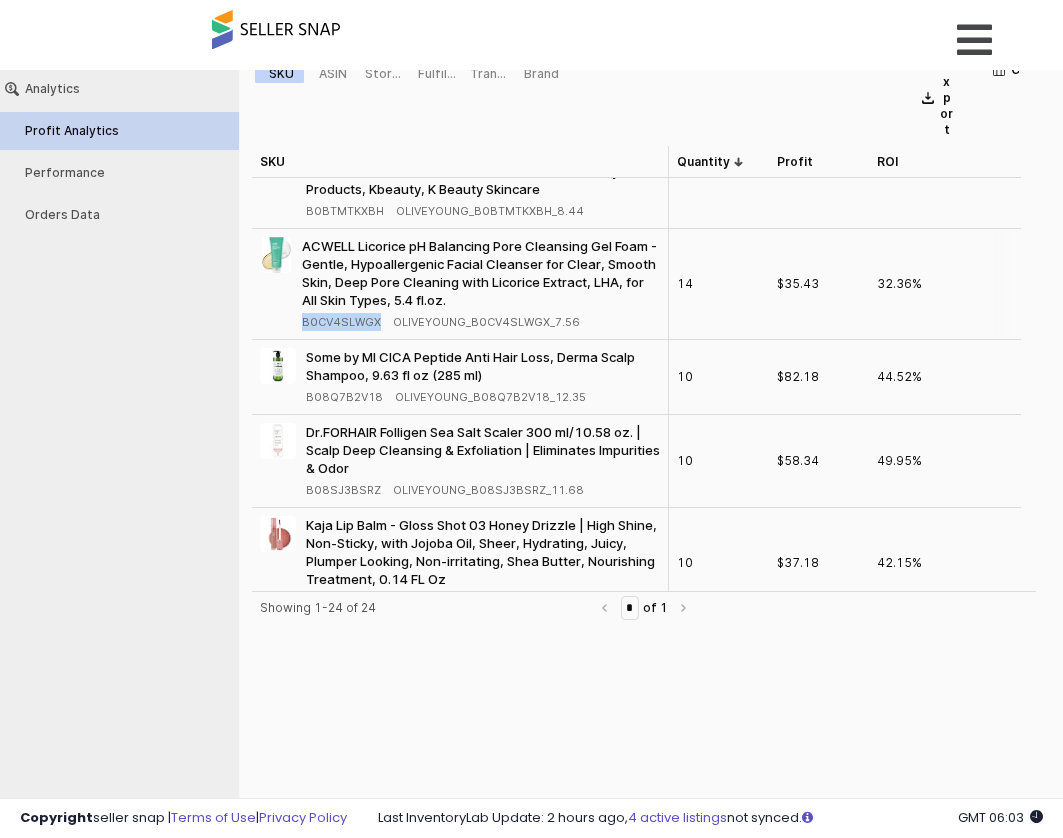 click on "B0CV4SLWGX" at bounding box center (341, 322) 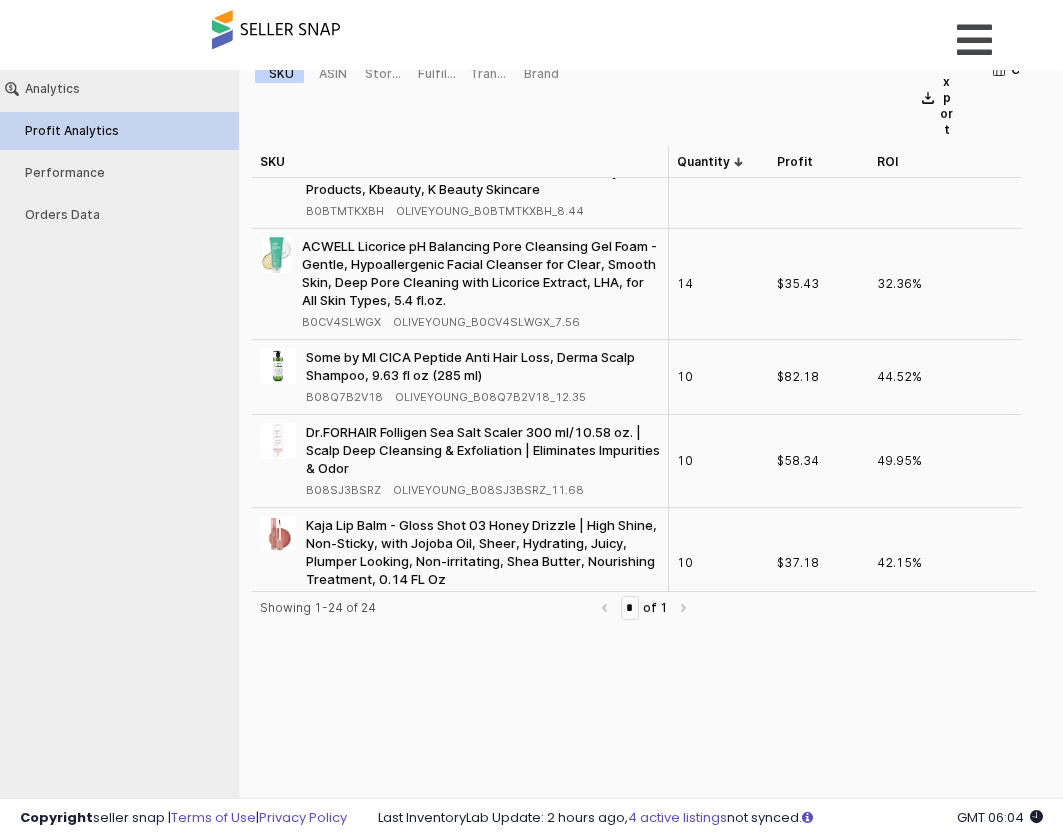 click on "B08Q7B2V18" at bounding box center (344, 397) 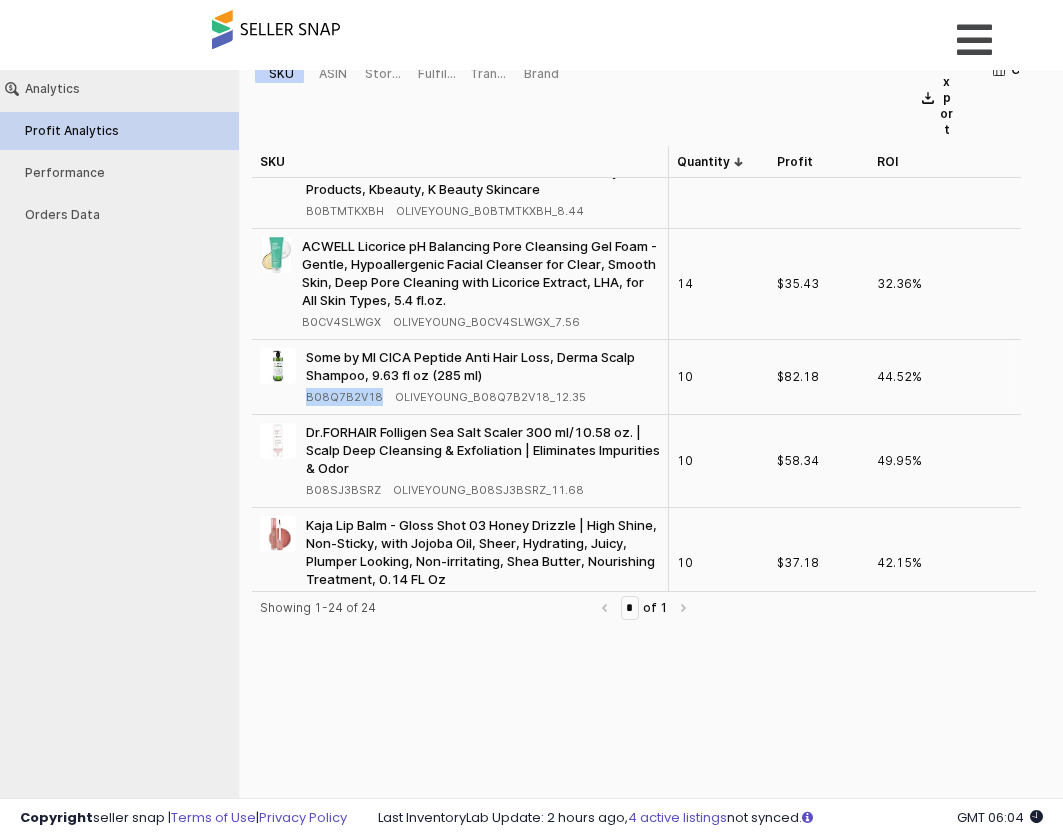 click on "B08Q7B2V18" at bounding box center [344, 397] 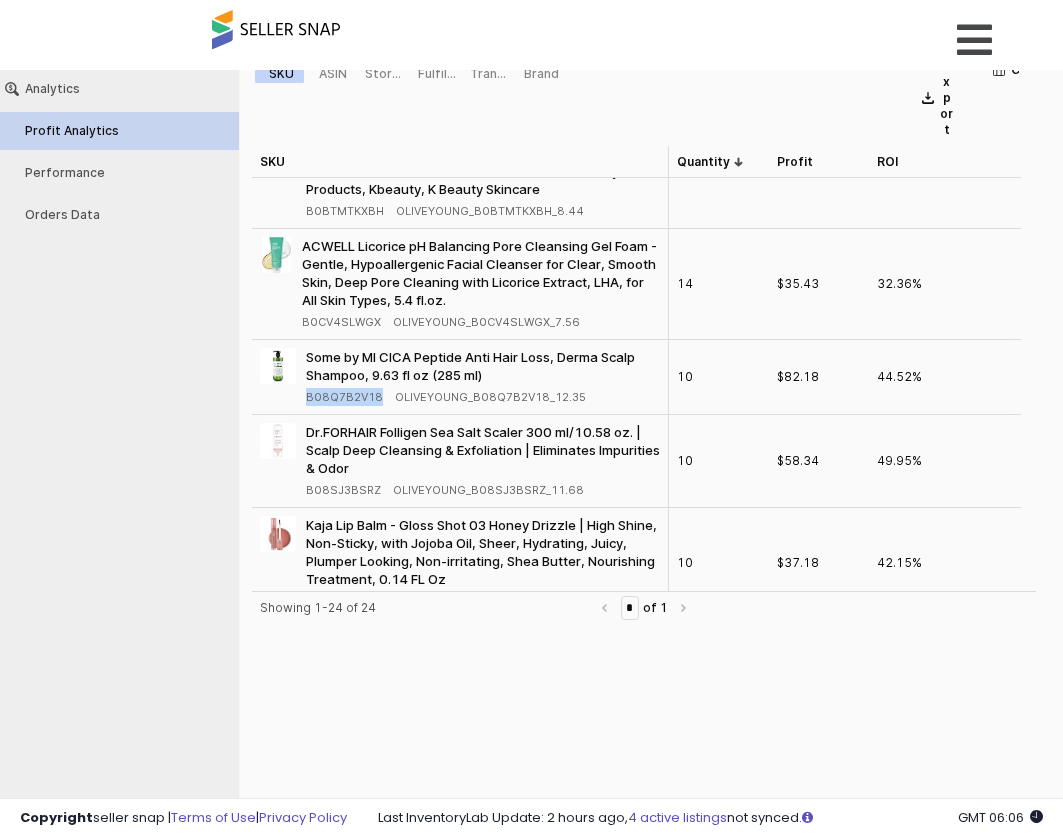 copy on "B08Q7B2V18" 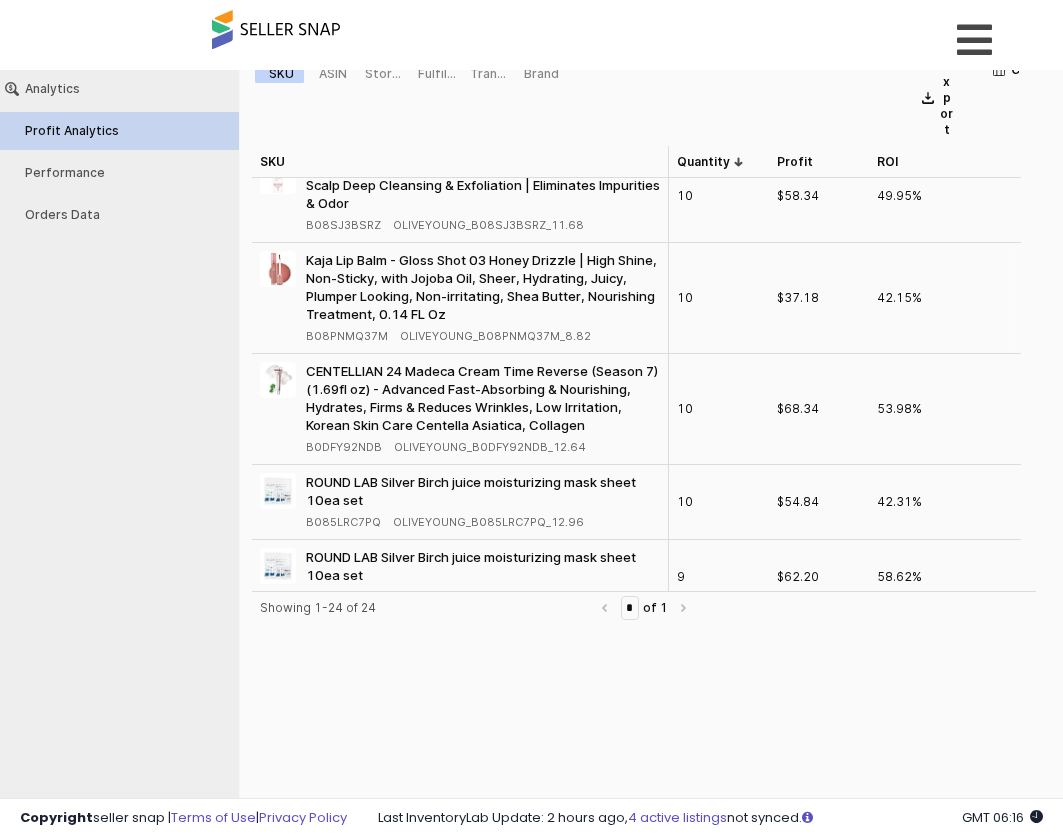 scroll, scrollTop: 900, scrollLeft: 0, axis: vertical 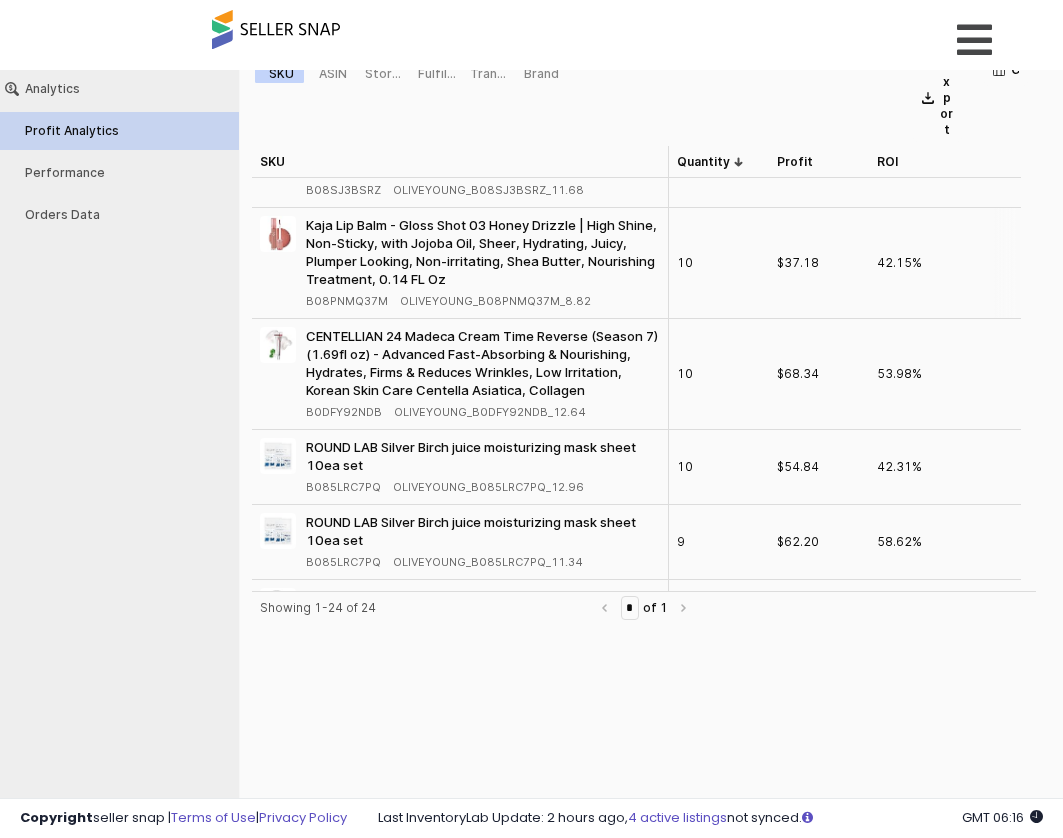 click on "B08PNMQ37M" at bounding box center (347, 301) 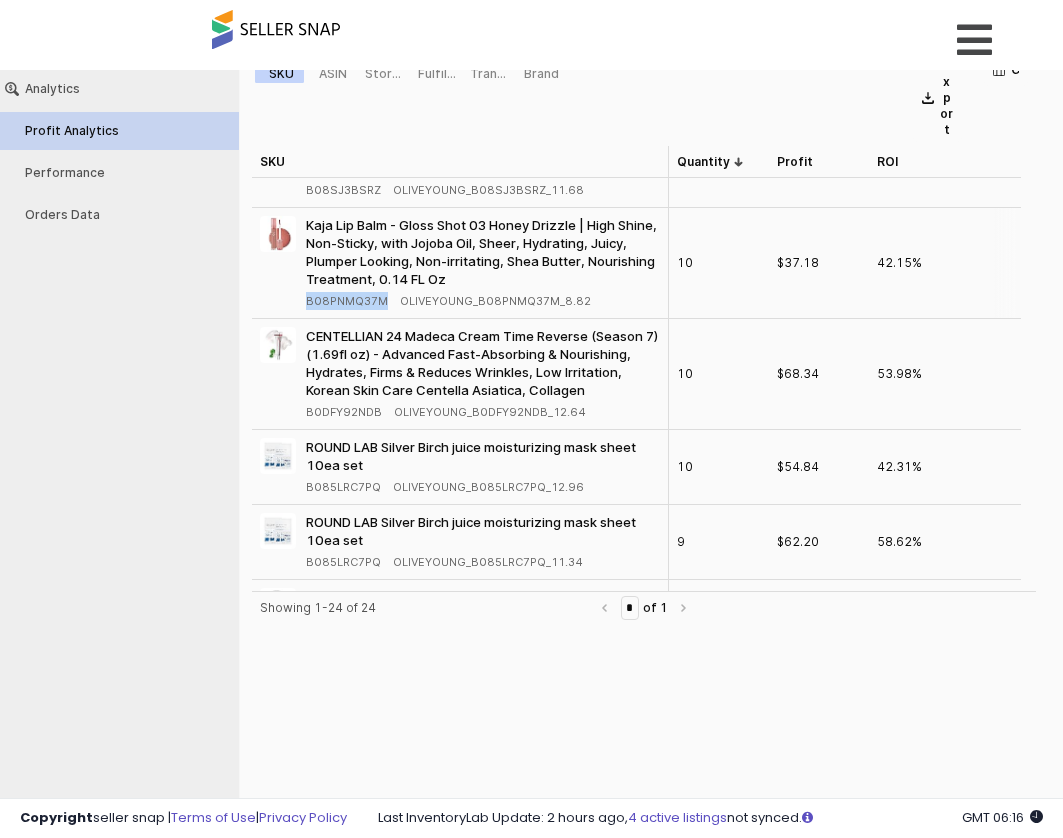 click on "B08PNMQ37M" at bounding box center (347, 301) 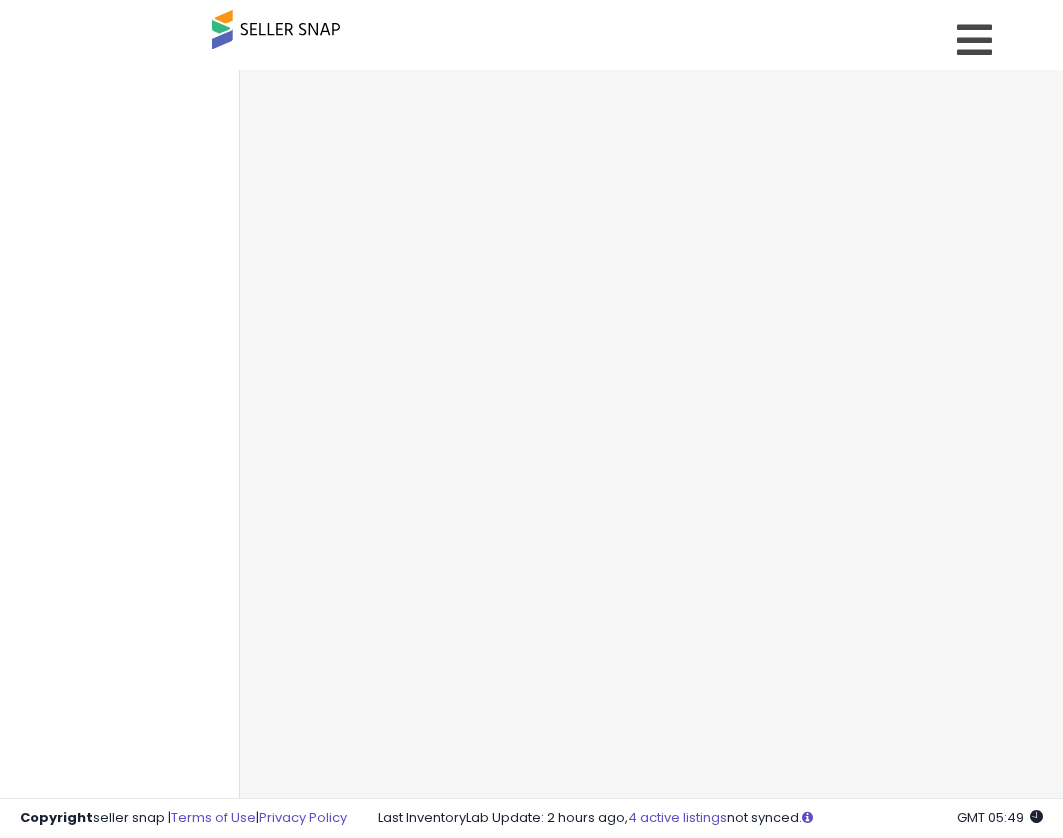 scroll, scrollTop: 0, scrollLeft: 0, axis: both 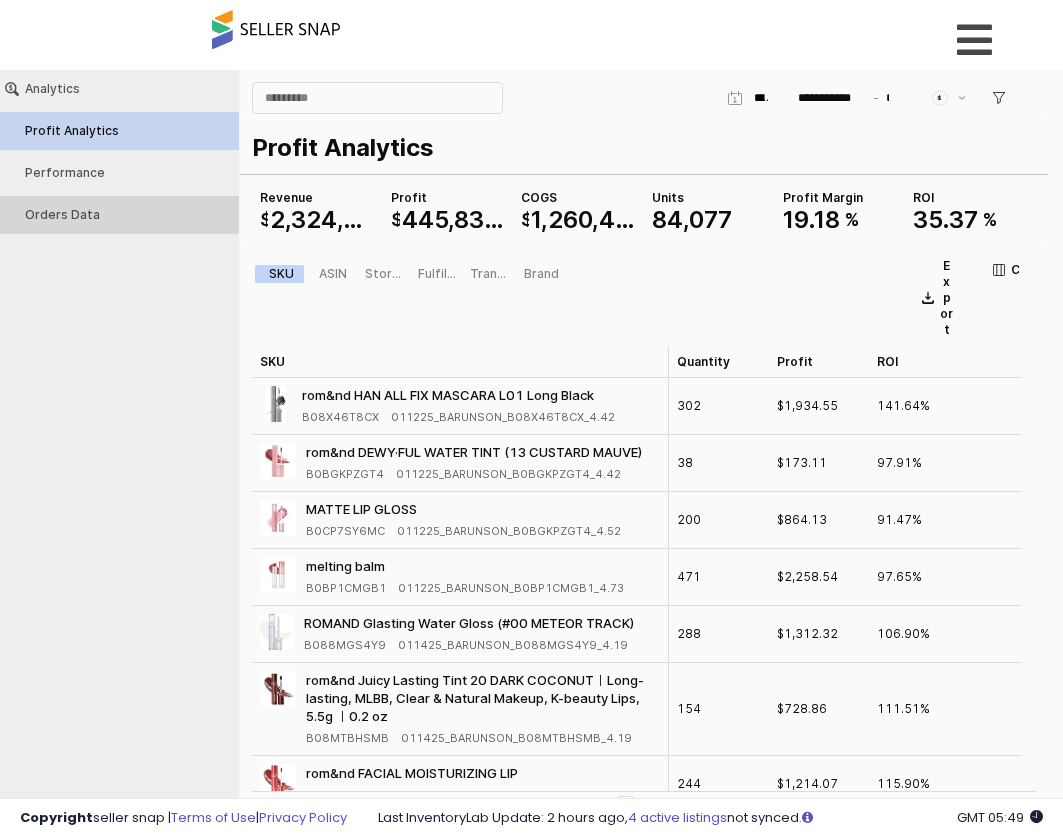 click on "Orders Data" at bounding box center (119, 215) 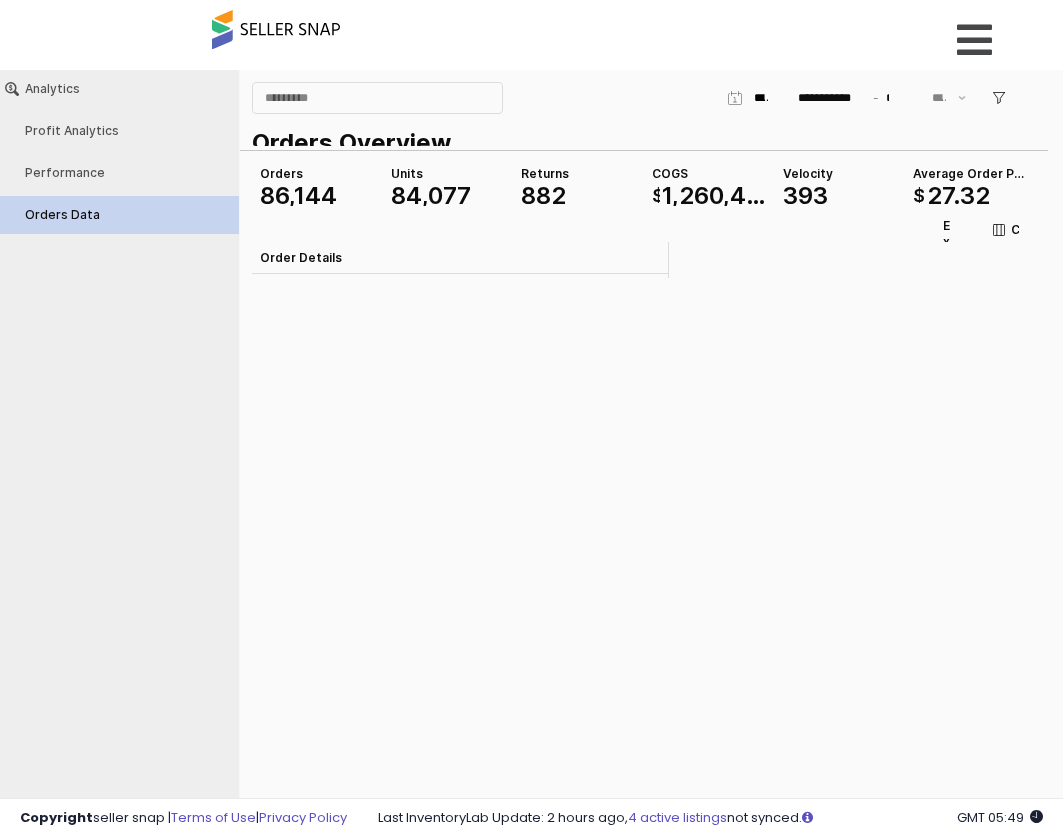 type on "***" 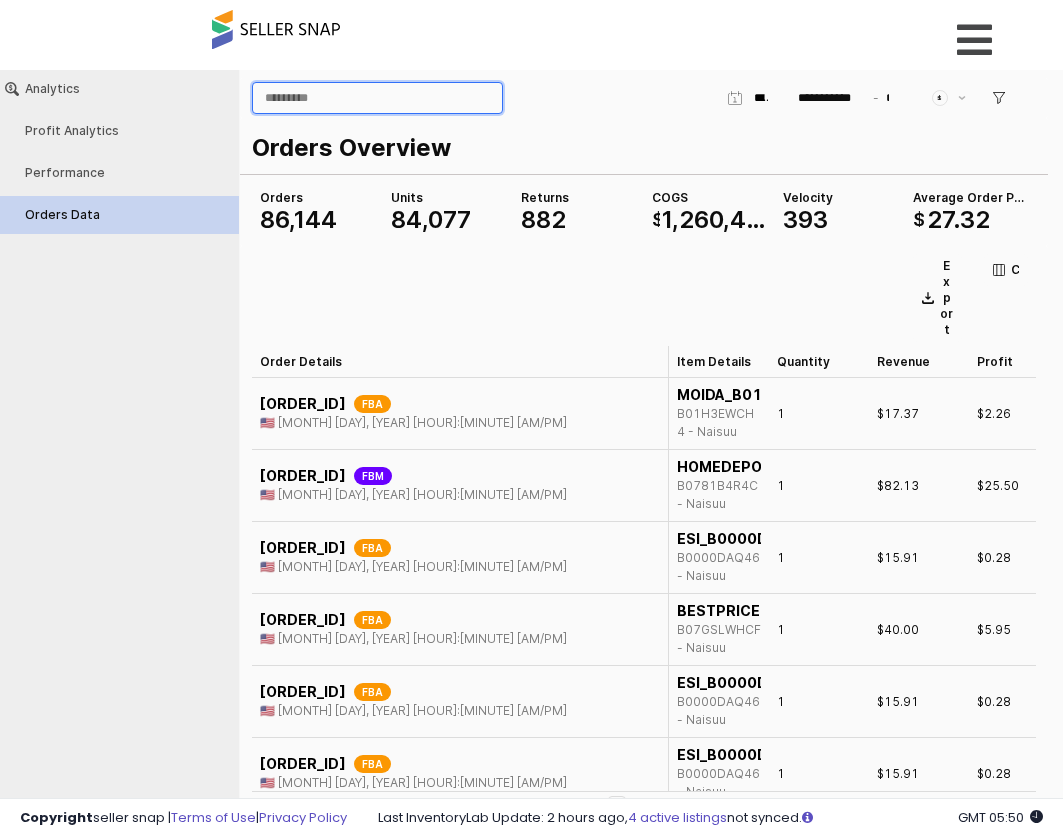 click at bounding box center [377, 98] 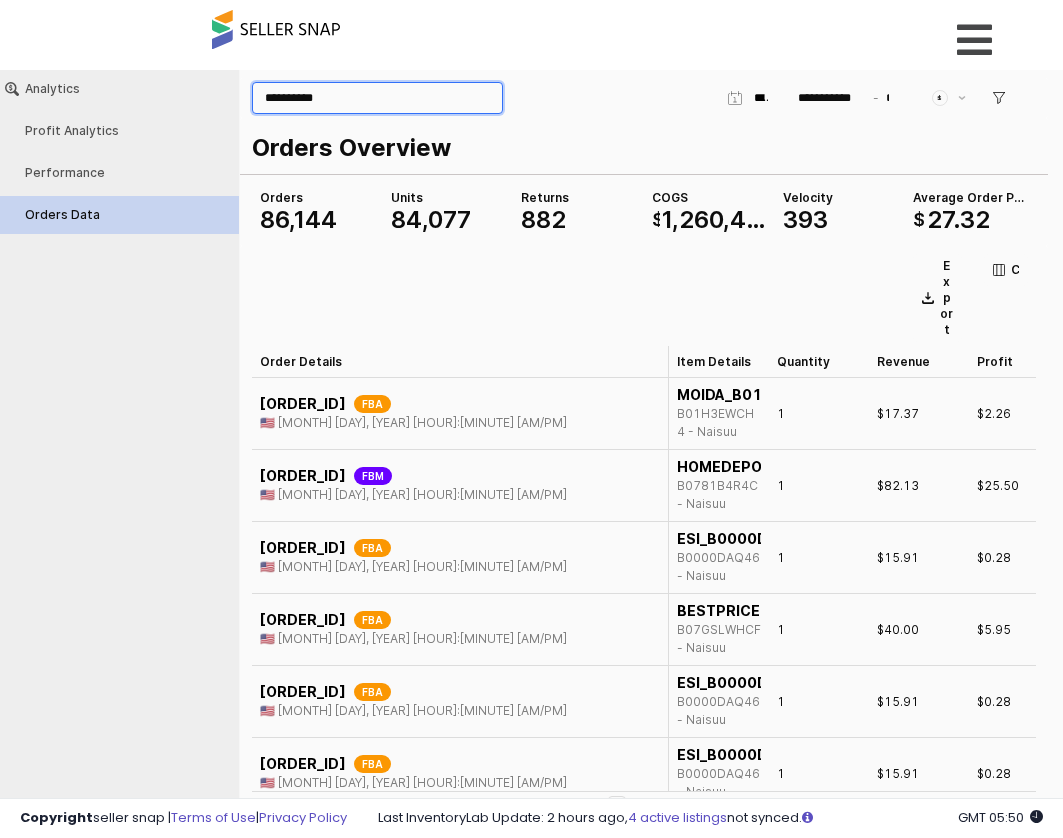 type on "**********" 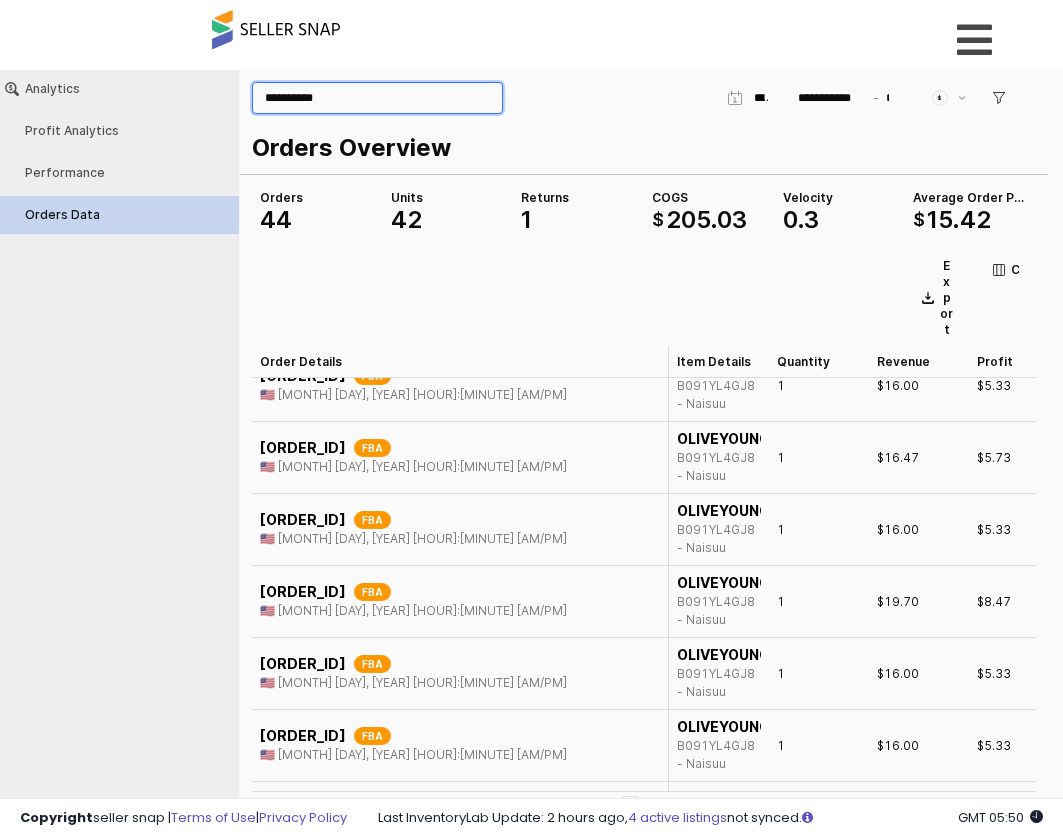 scroll, scrollTop: 0, scrollLeft: 0, axis: both 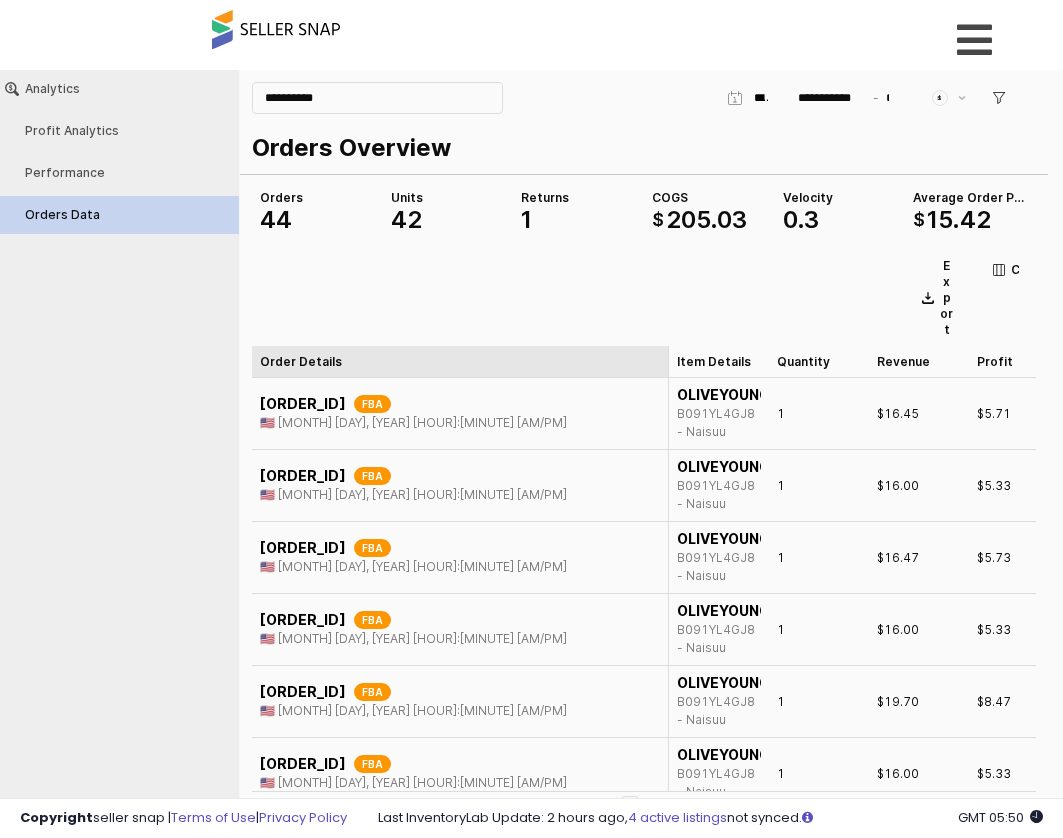 click on "Order Details Order Details" at bounding box center [460, 362] 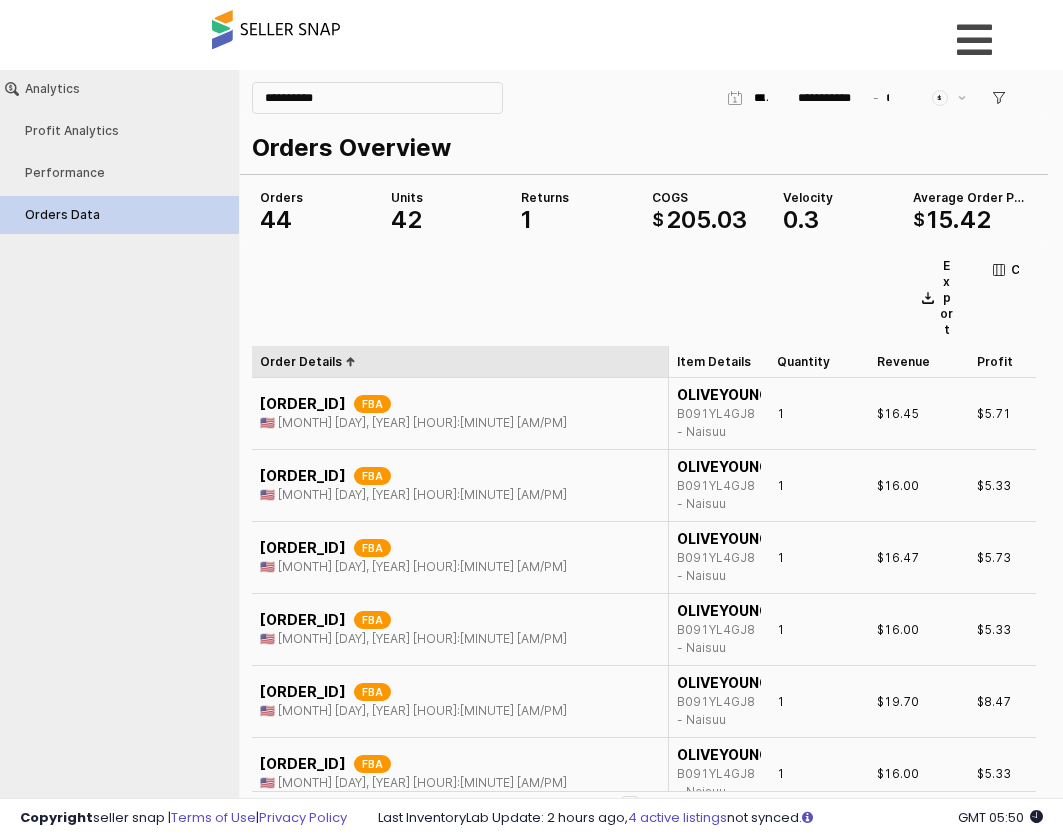 click on "Order Details Order Details" at bounding box center (460, 362) 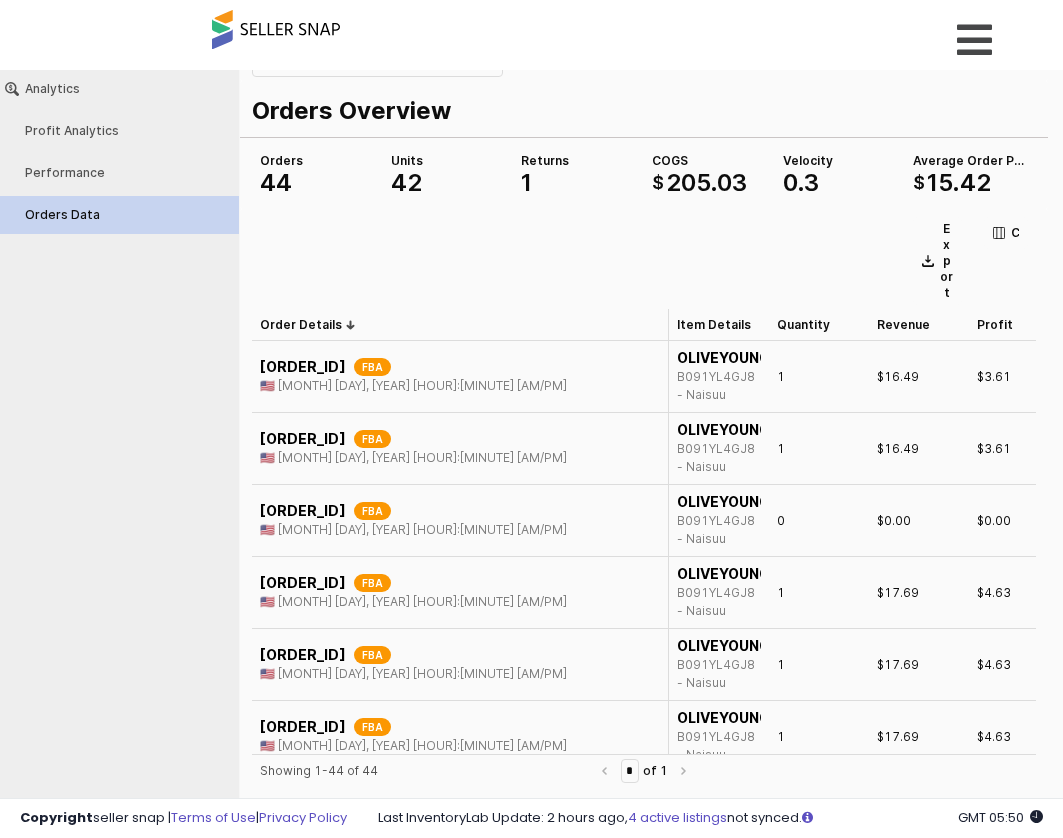 scroll, scrollTop: 0, scrollLeft: 0, axis: both 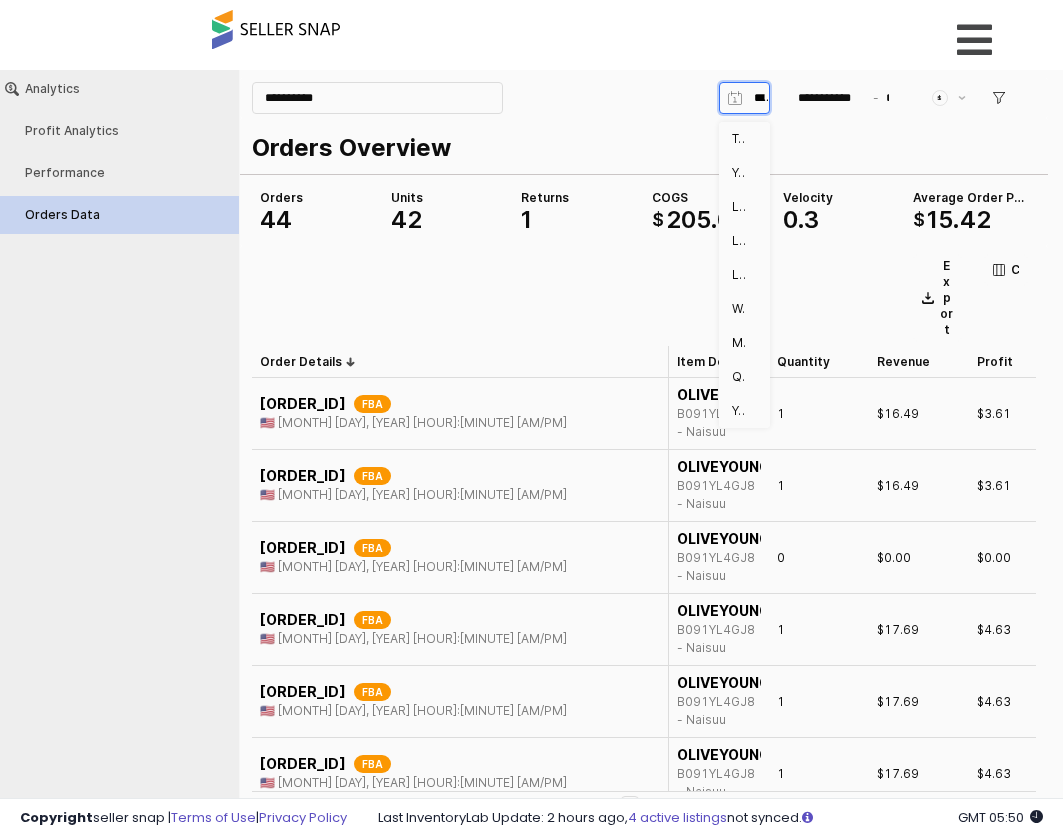 click at bounding box center (761, 98) 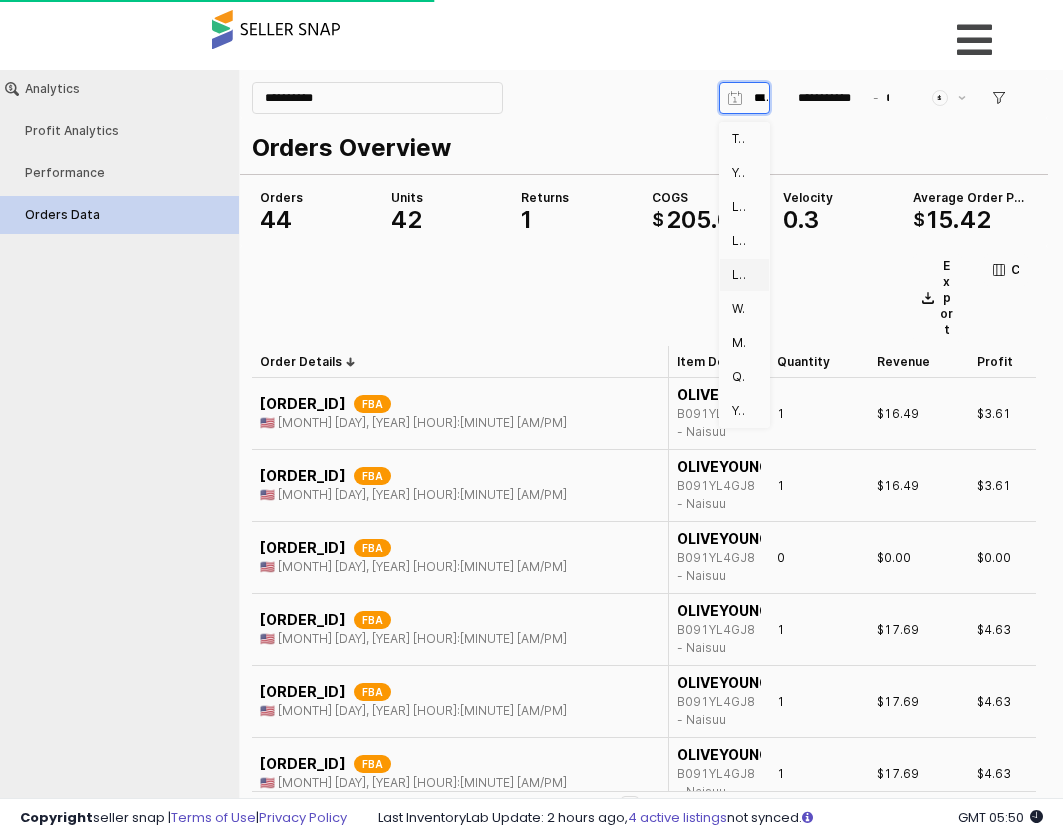 click on "Last 30 days" at bounding box center (738, 275) 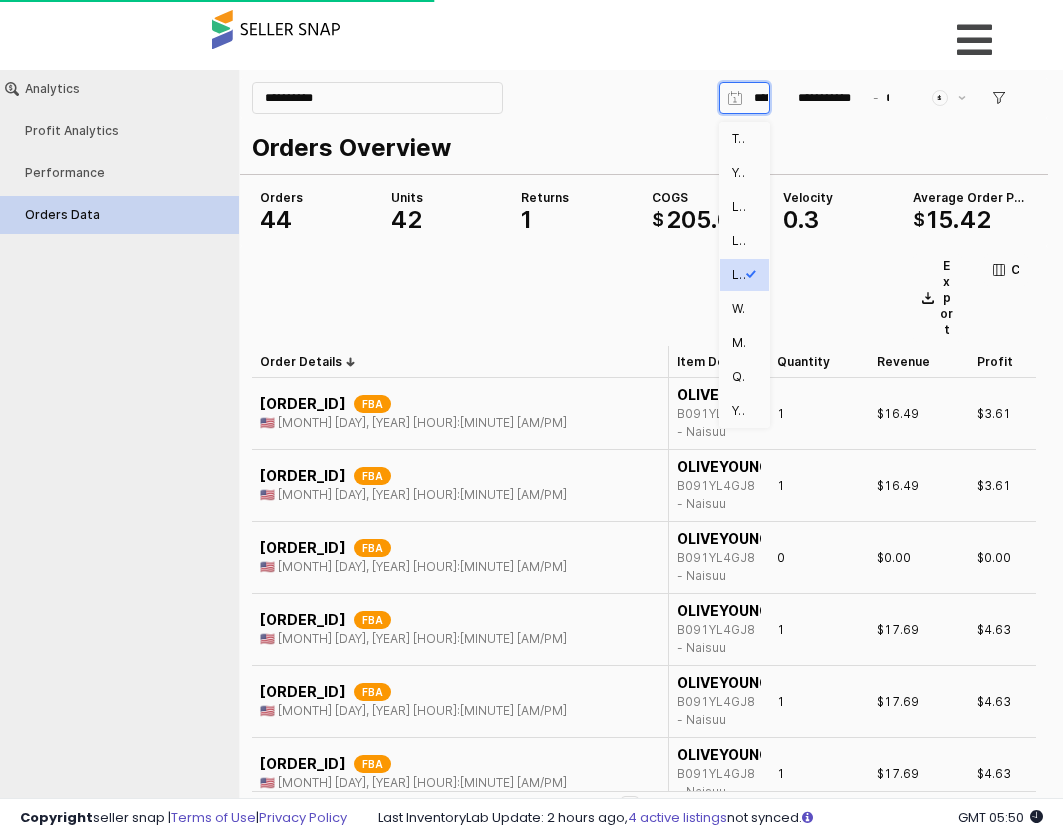 type on "**********" 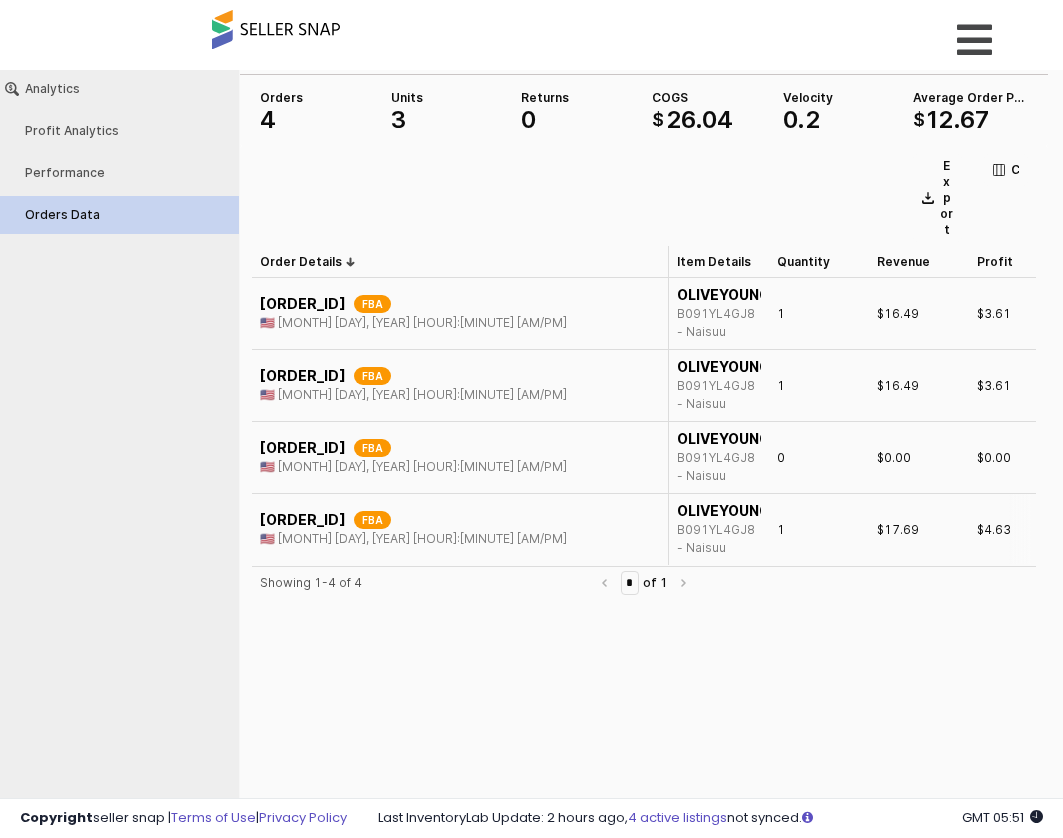 scroll, scrollTop: 0, scrollLeft: 0, axis: both 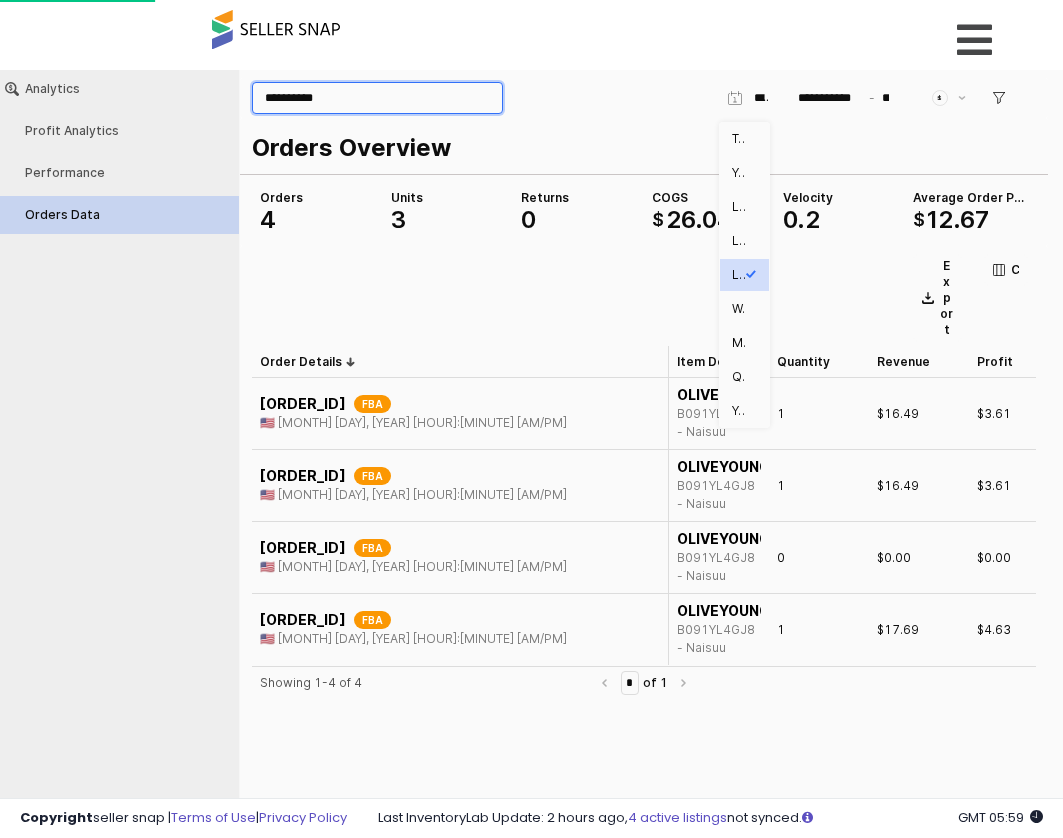 click on "**********" at bounding box center [377, 98] 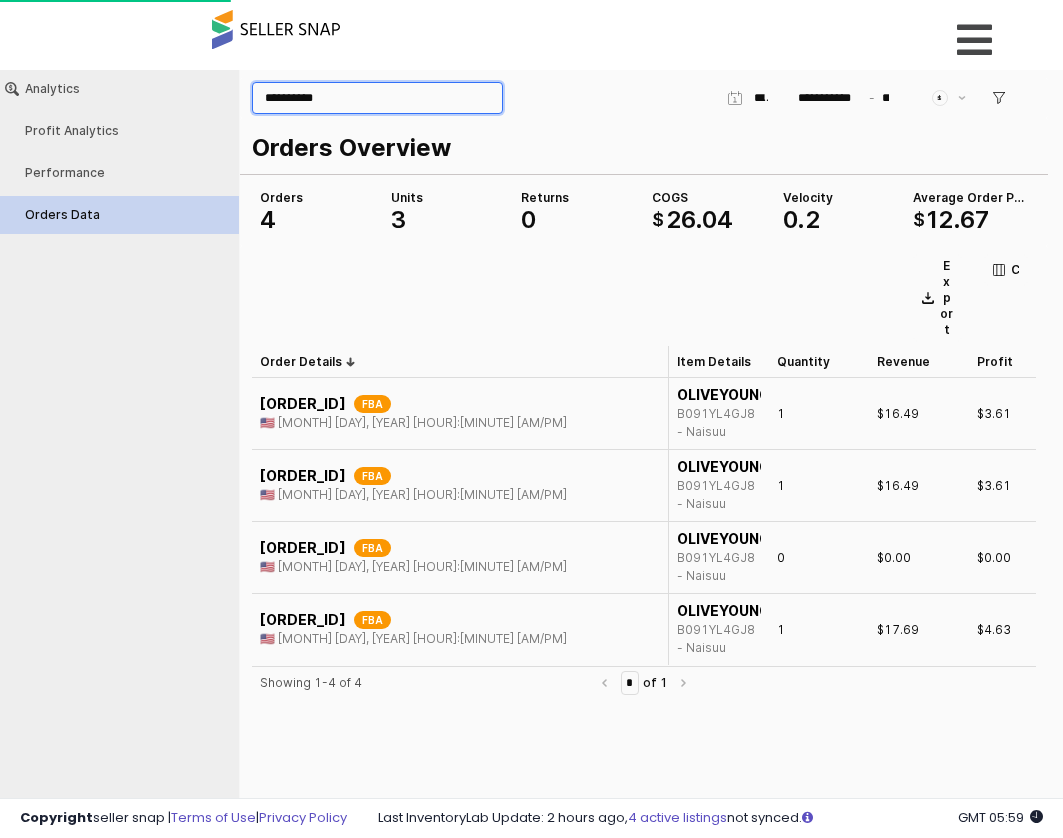 click on "**********" at bounding box center [377, 98] 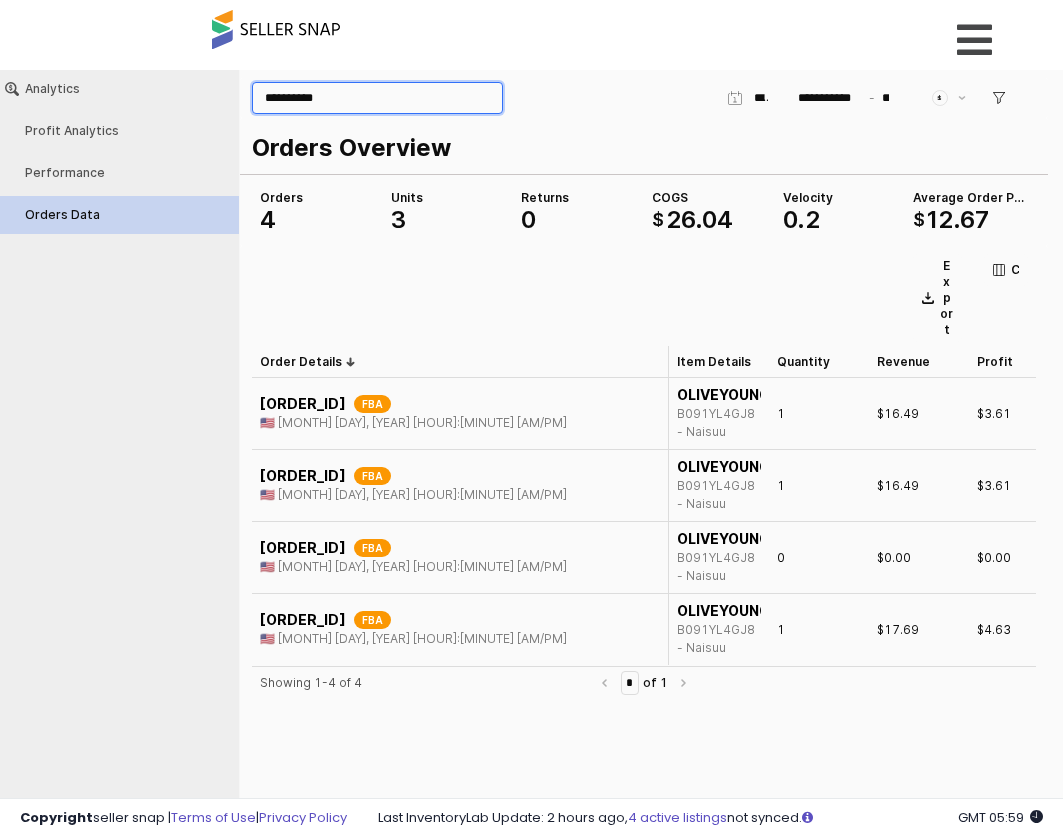 paste 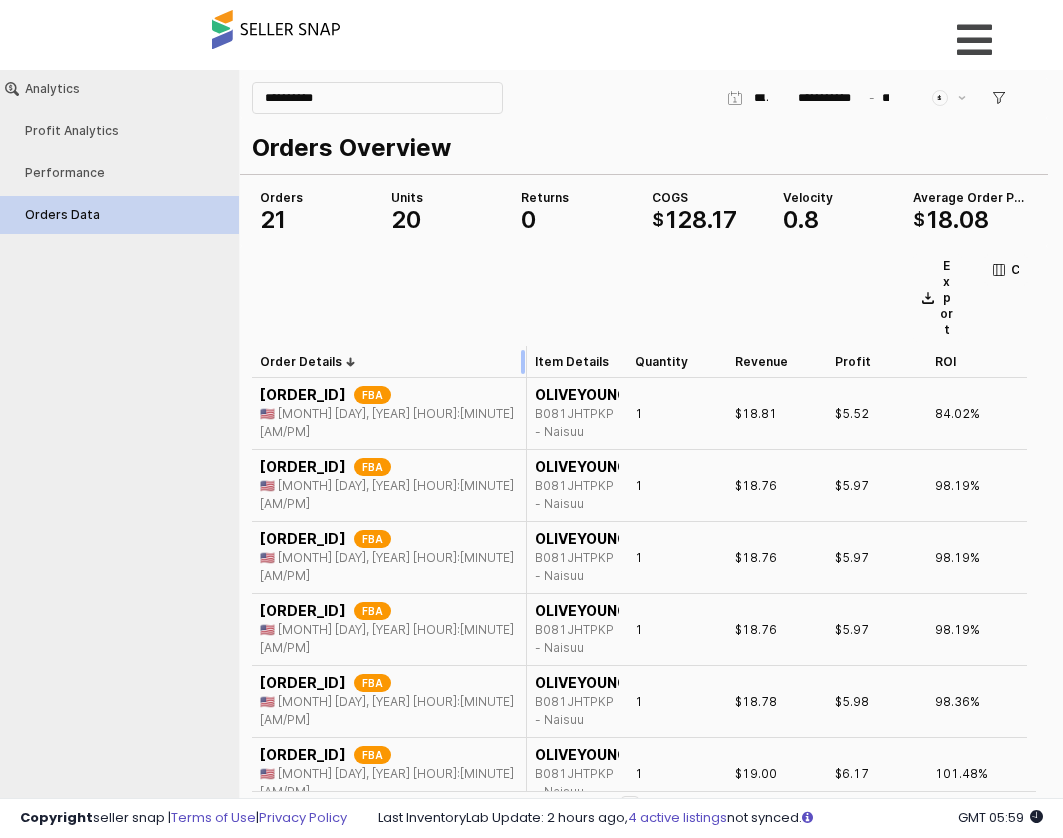 drag, startPoint x: 667, startPoint y: 362, endPoint x: 525, endPoint y: 363, distance: 142.00352 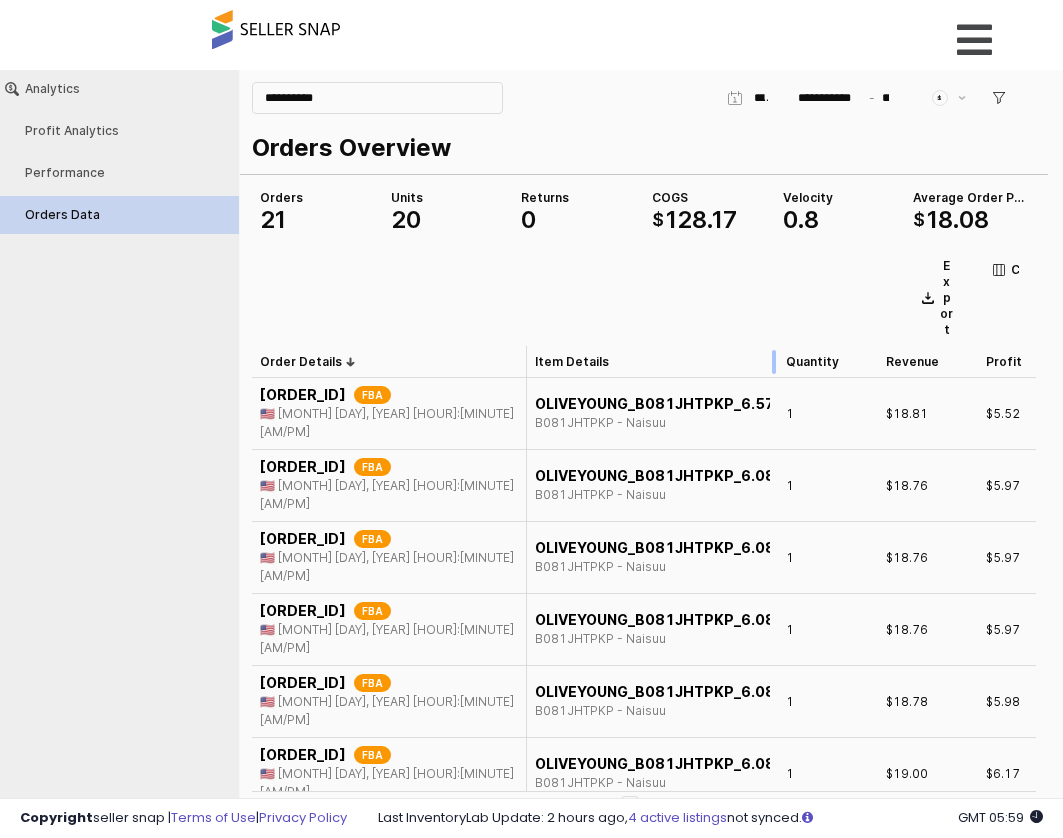 drag, startPoint x: 626, startPoint y: 370, endPoint x: 777, endPoint y: 354, distance: 151.84532 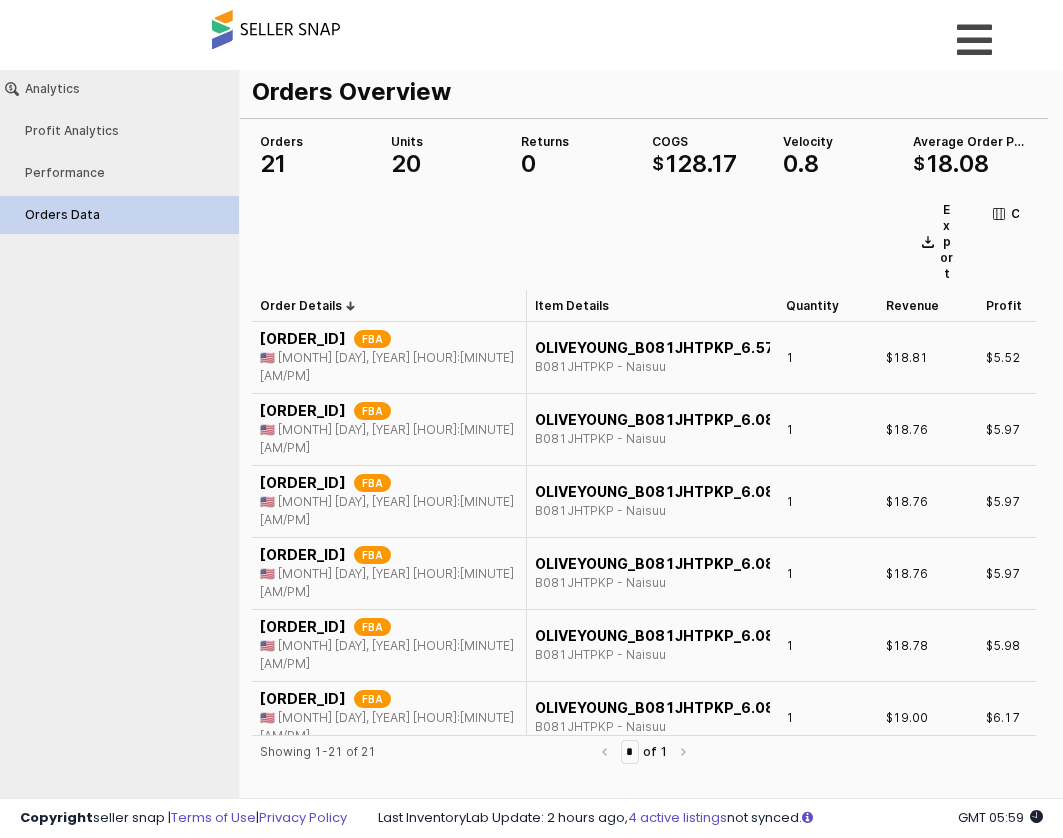scroll, scrollTop: 100, scrollLeft: 0, axis: vertical 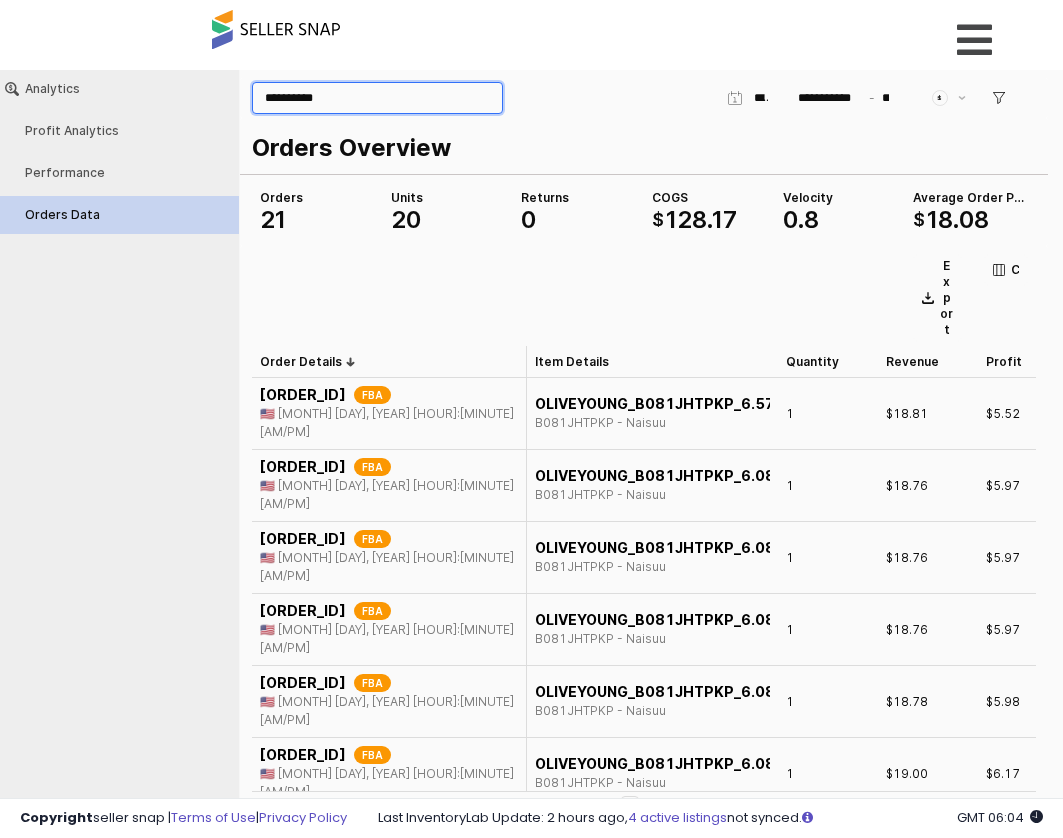 click on "**********" at bounding box center [377, 98] 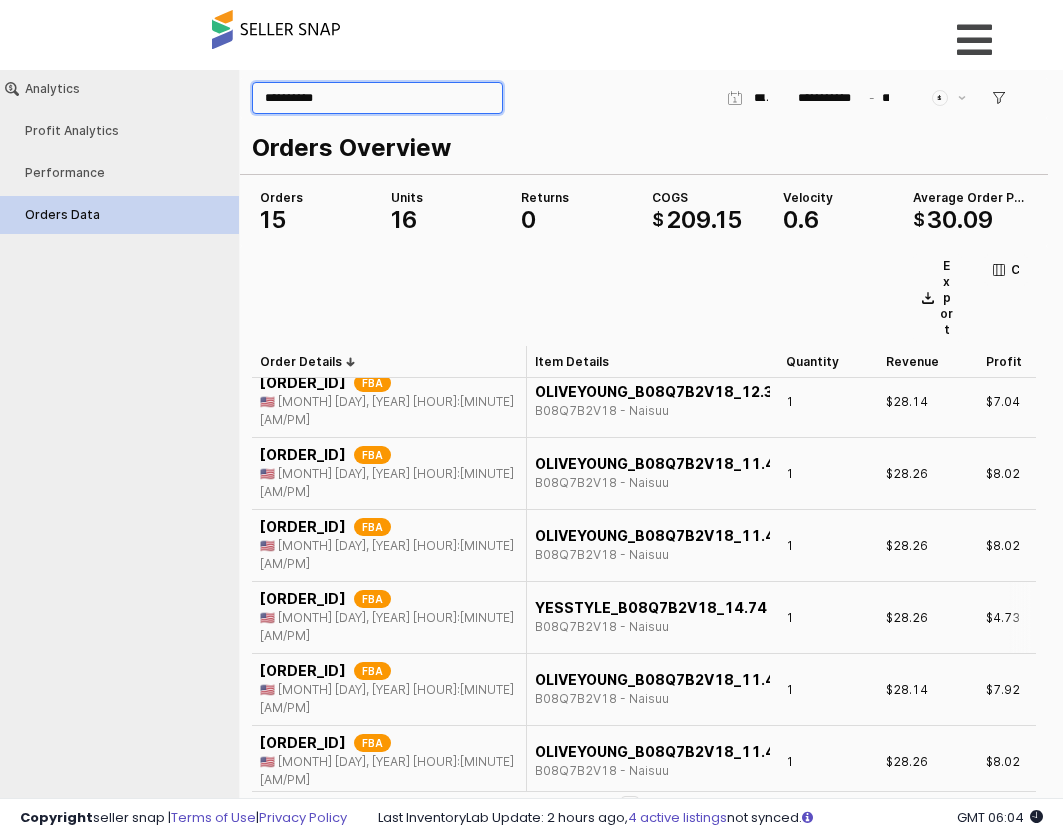 scroll, scrollTop: 400, scrollLeft: 0, axis: vertical 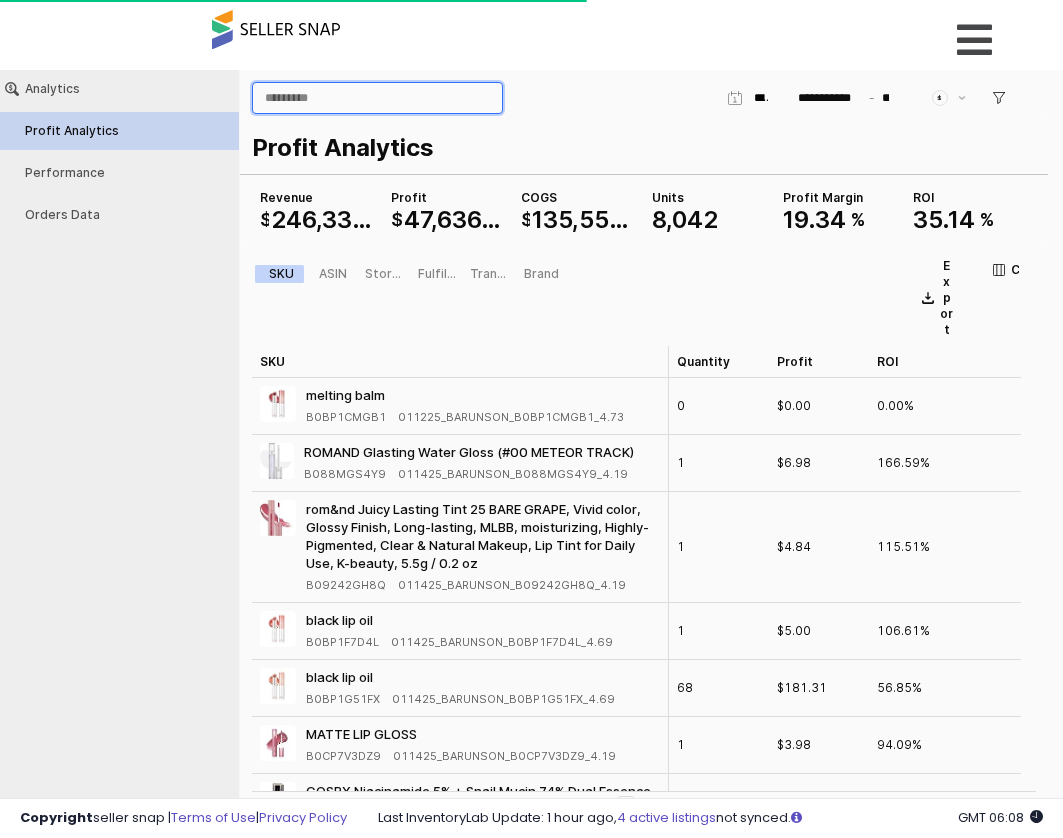 click at bounding box center (377, 98) 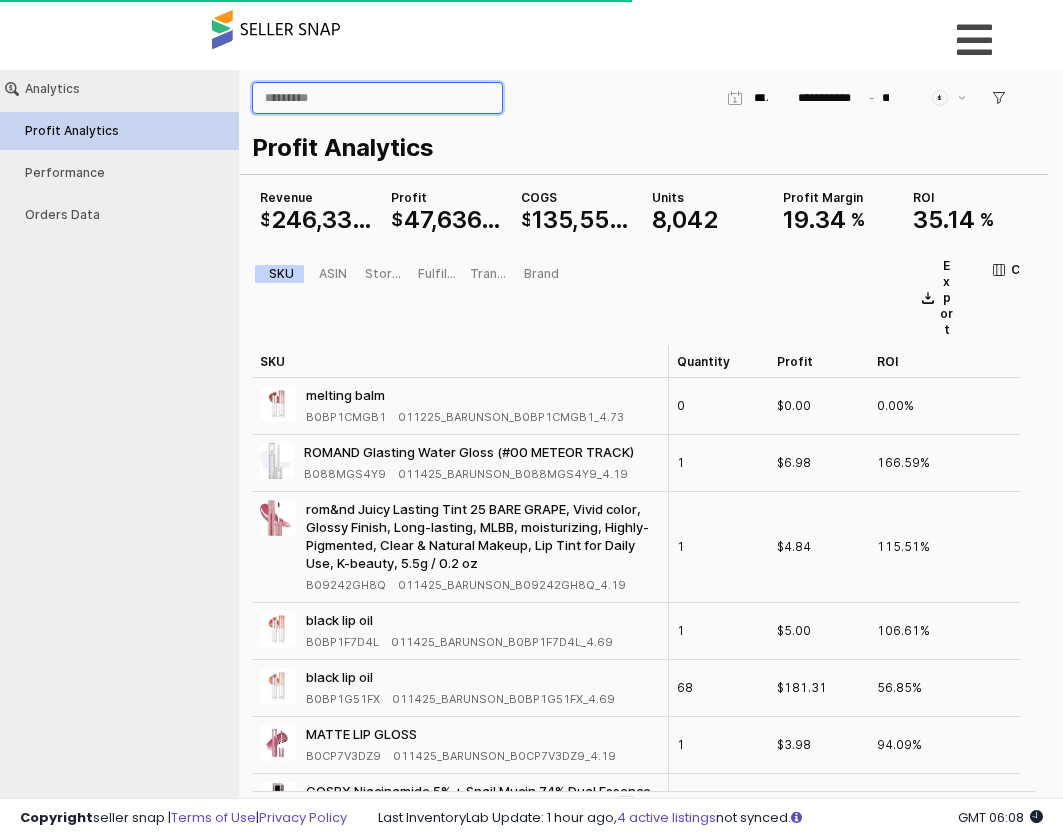 click at bounding box center (377, 98) 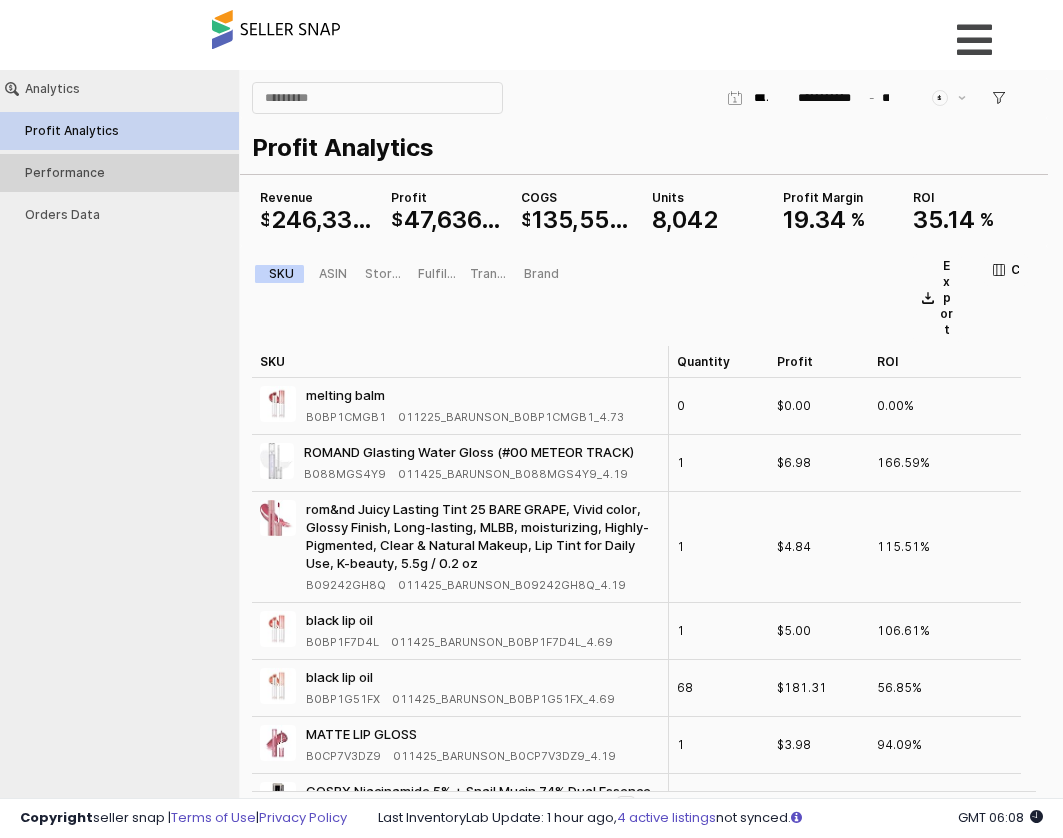 click on "Performance" at bounding box center (129, 173) 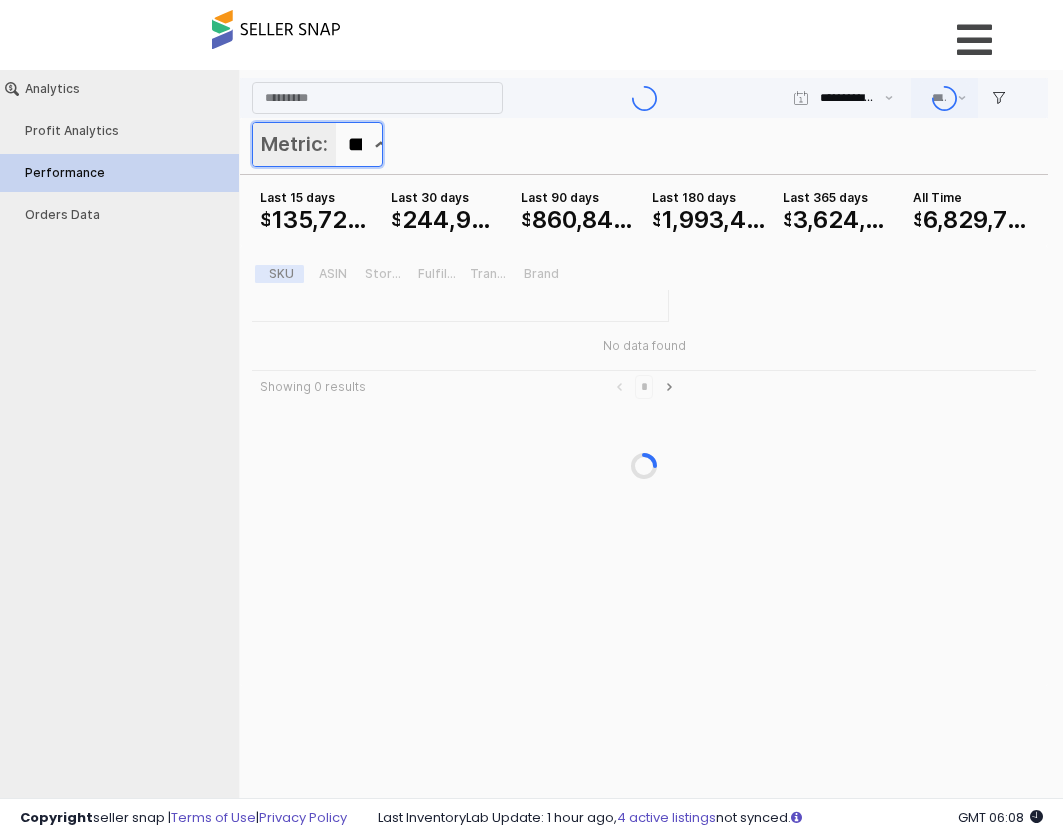 scroll, scrollTop: 0, scrollLeft: 76, axis: horizontal 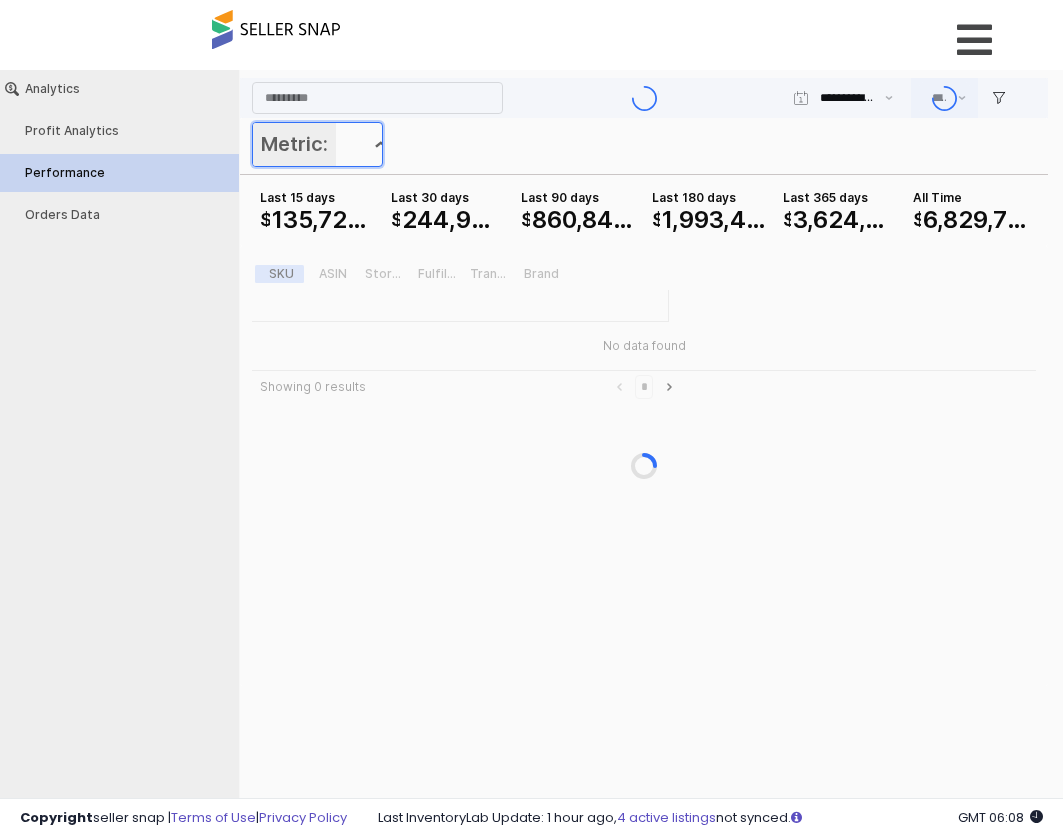 click at bounding box center (380, 144) 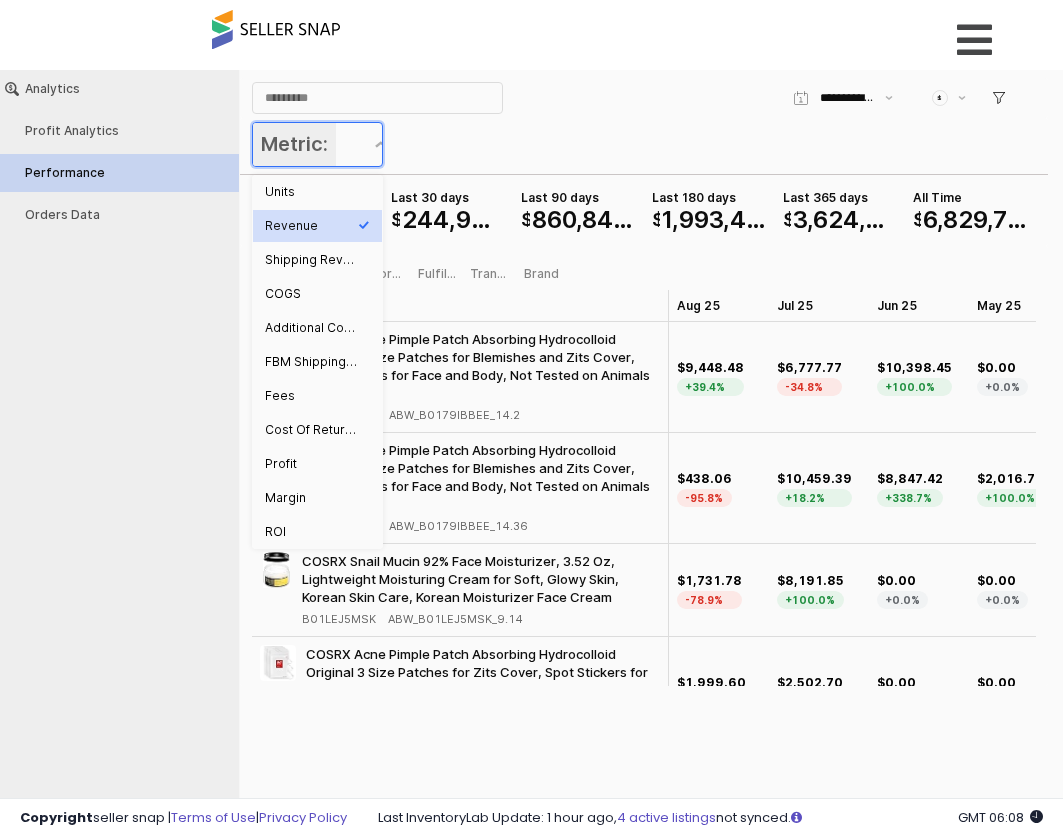 type on "***" 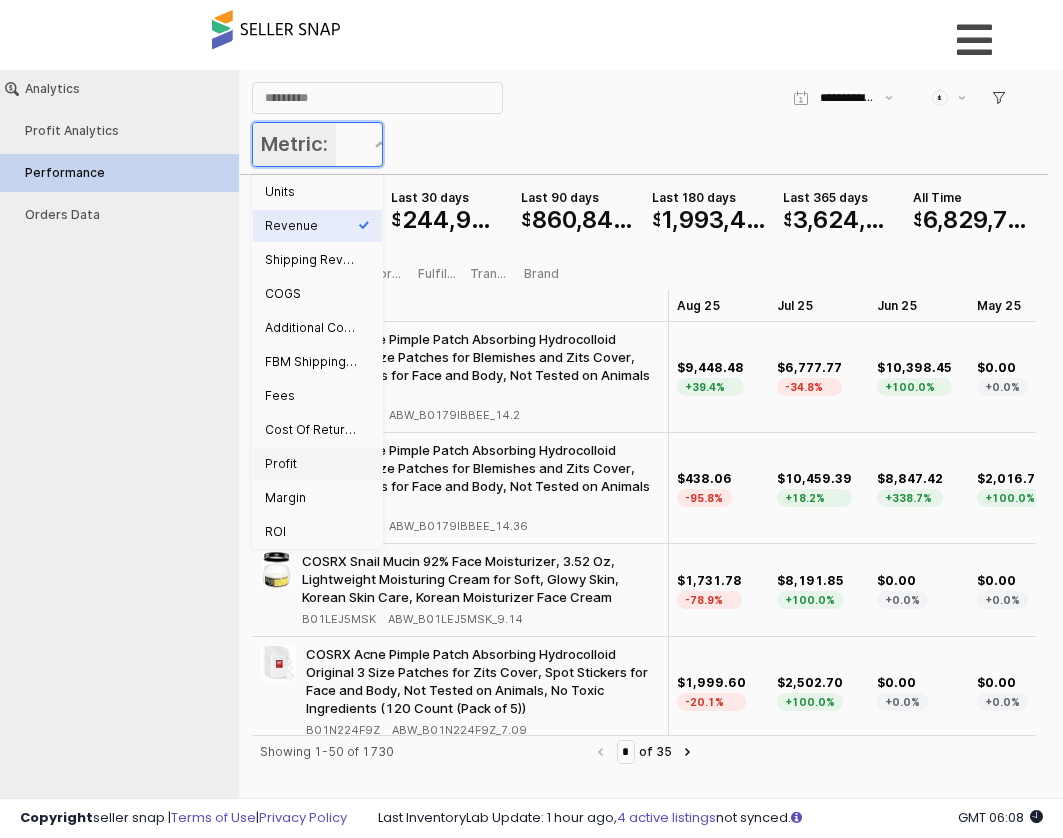 click on "Profit" at bounding box center (311, 464) 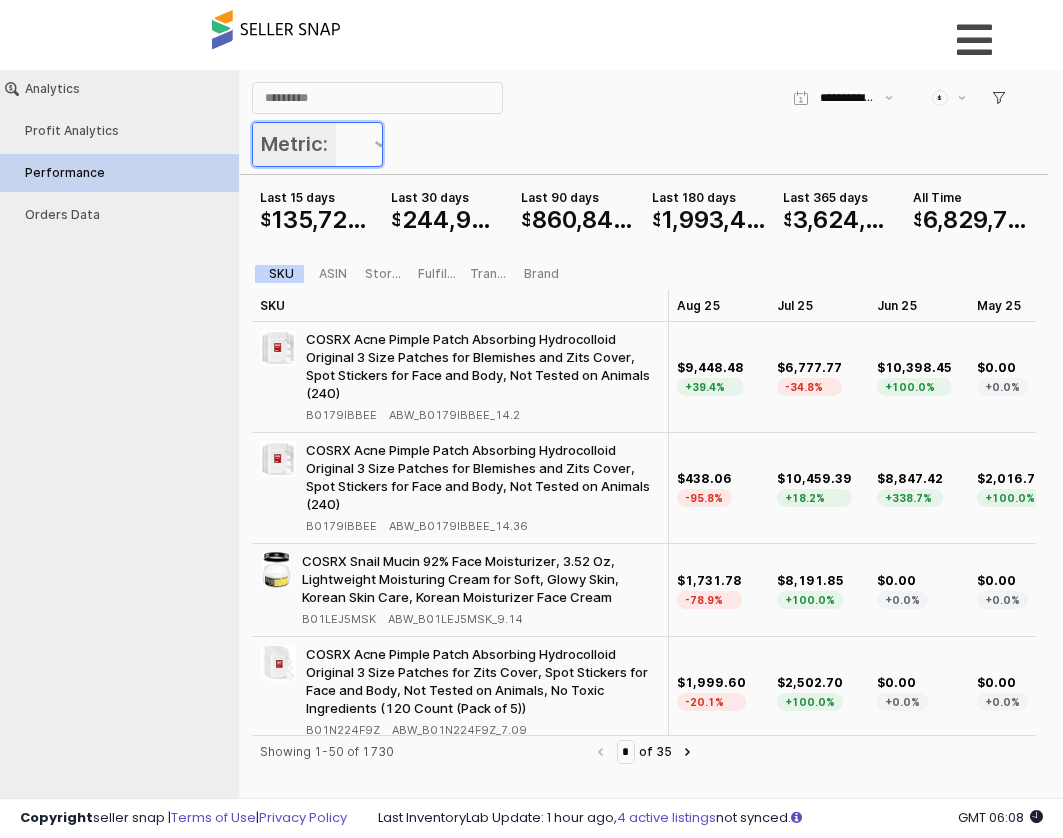 scroll, scrollTop: 0, scrollLeft: 49, axis: horizontal 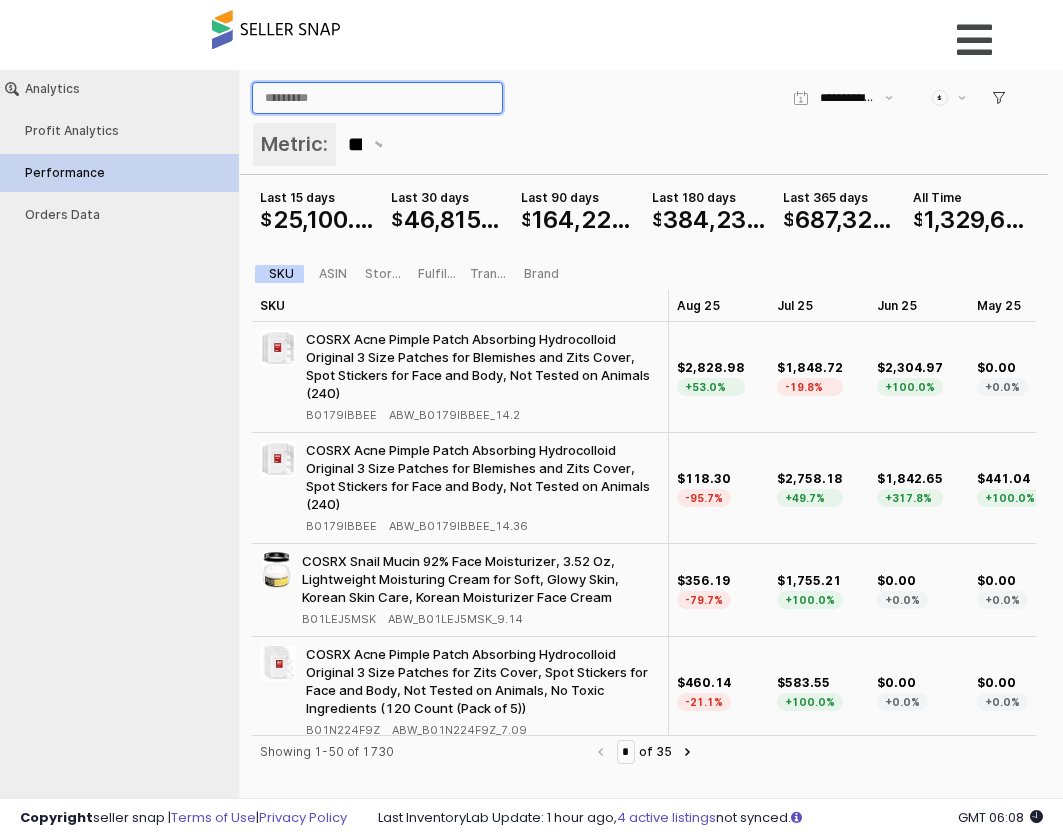 click at bounding box center (377, 98) 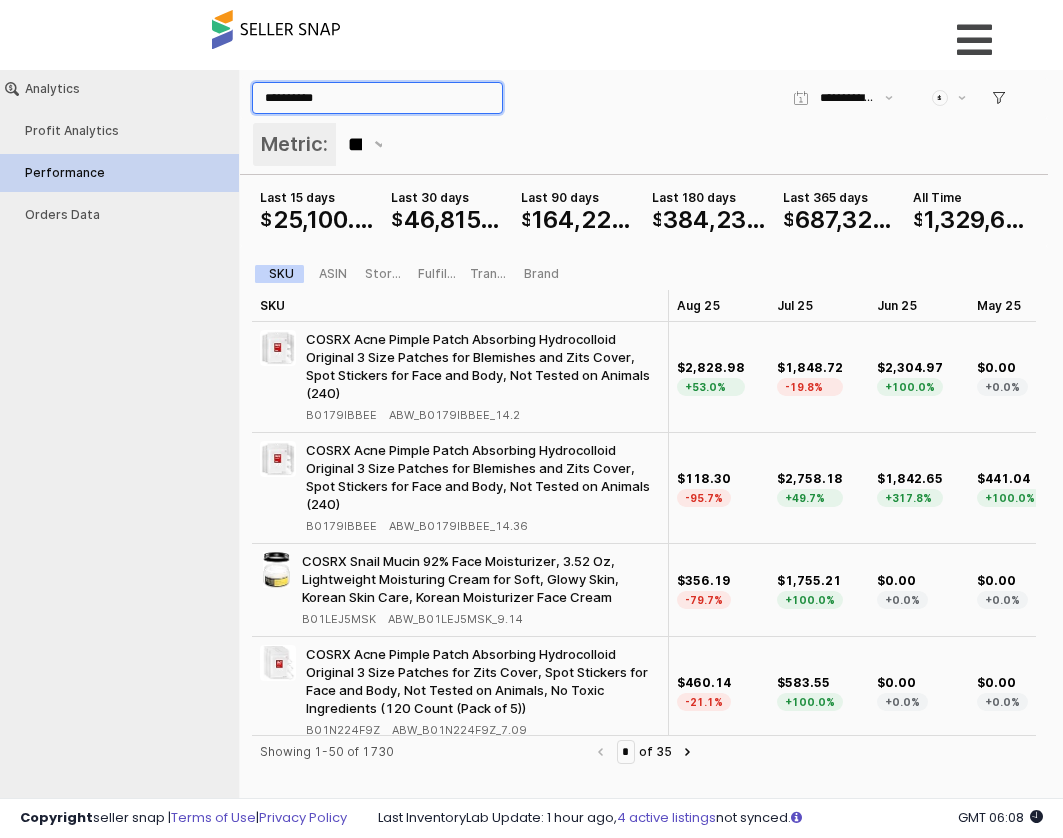 type on "**********" 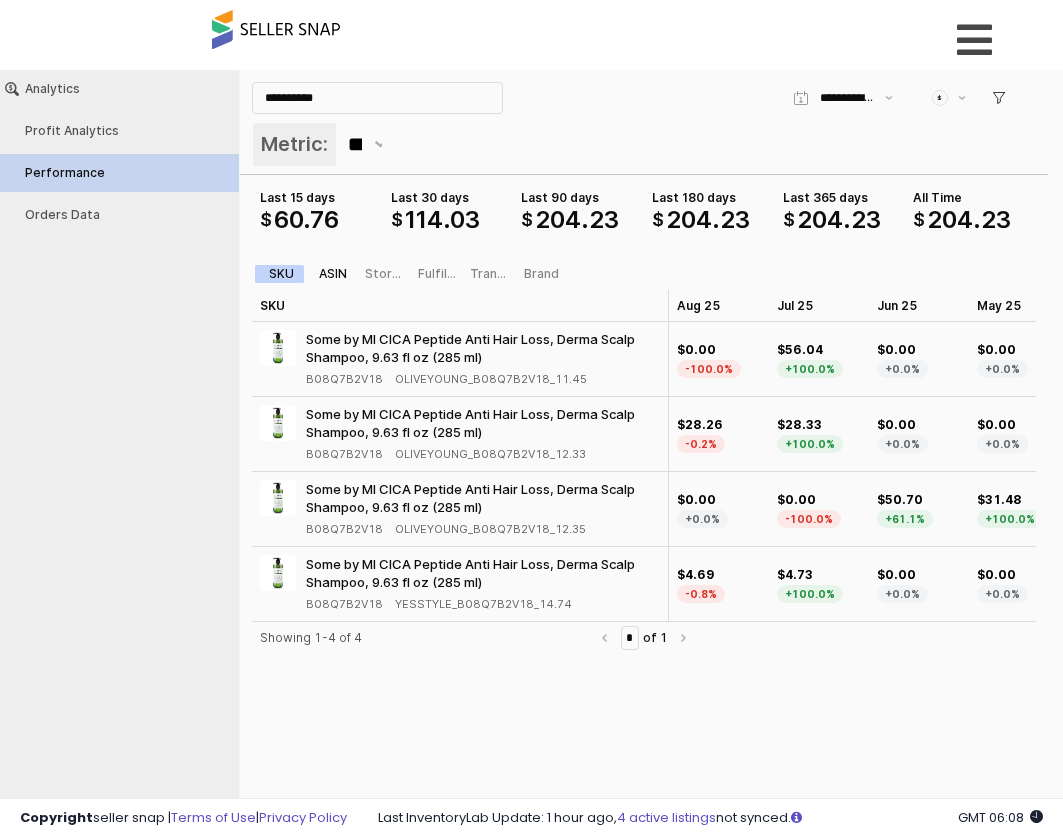 click on "ASIN" at bounding box center [333, 274] 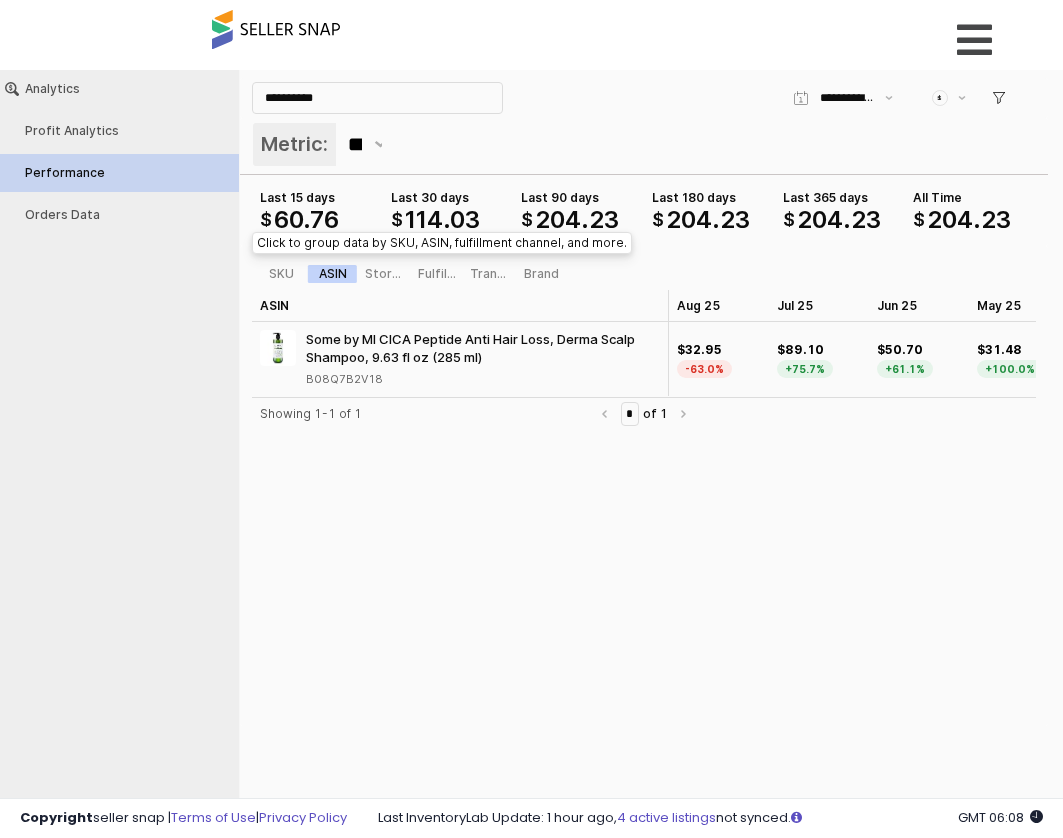 click on "SKU ASIN Stores Fulfillment Transaction Brand" at bounding box center [411, 274] 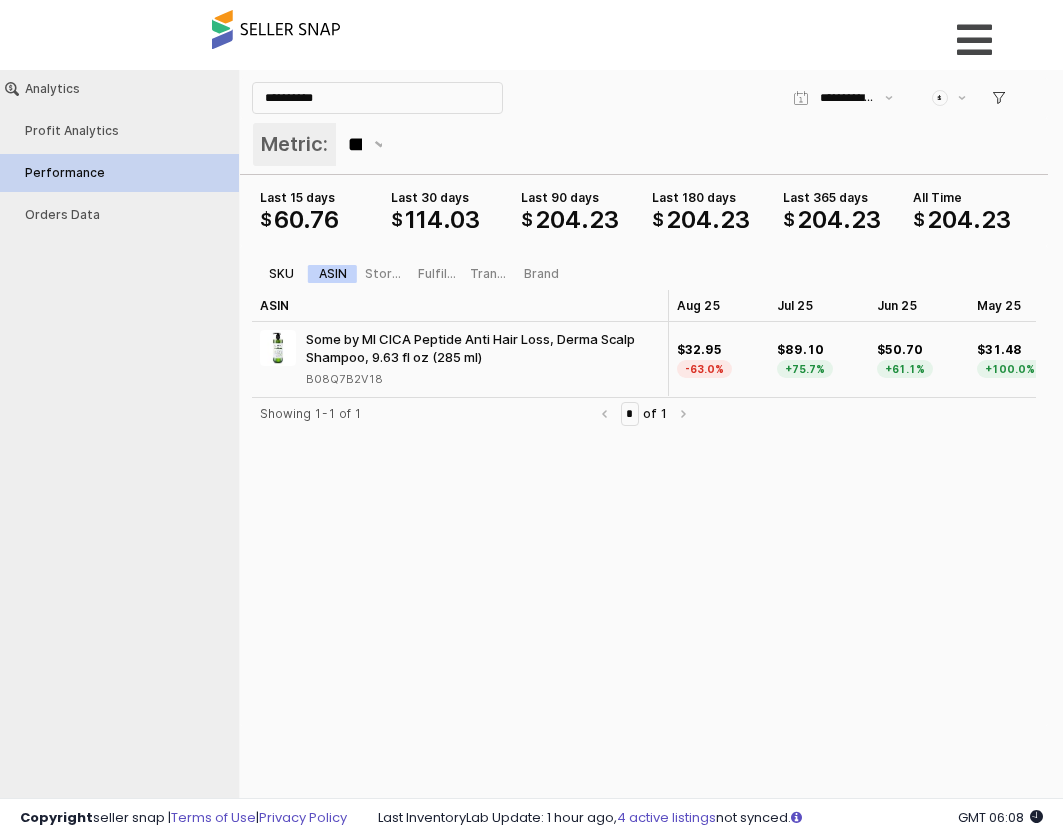 click on "SKU" at bounding box center [281, 274] 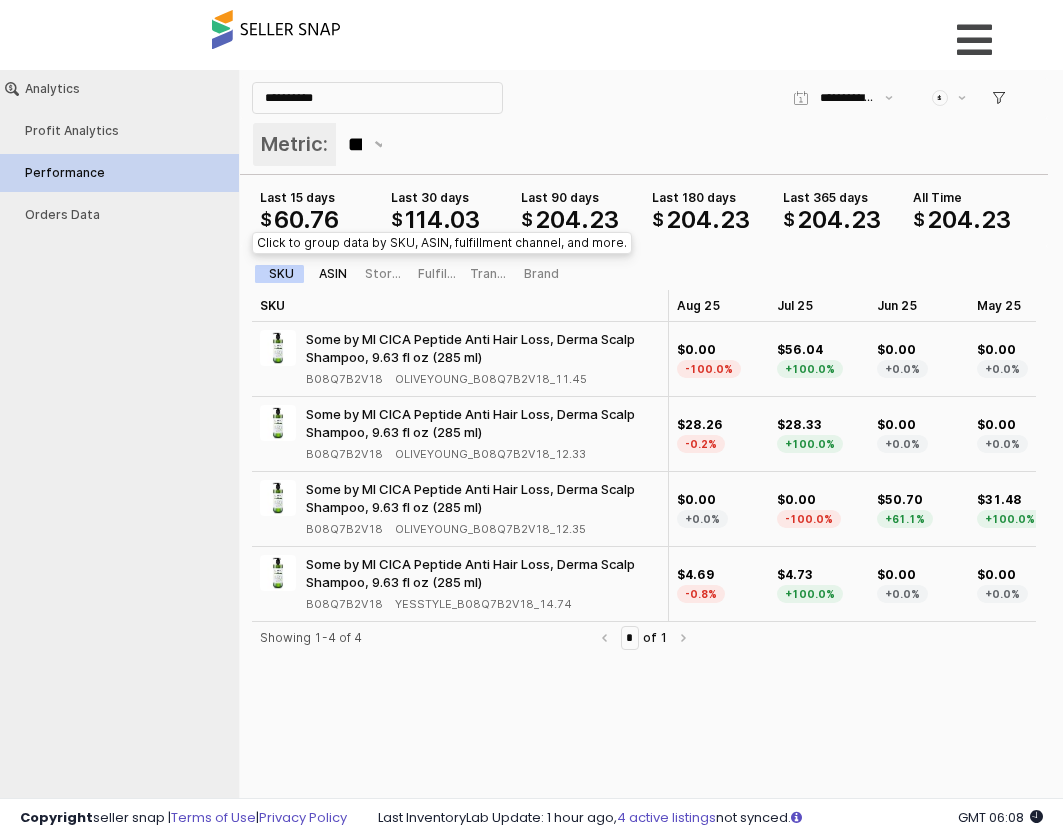 click on "ASIN" at bounding box center [333, 274] 